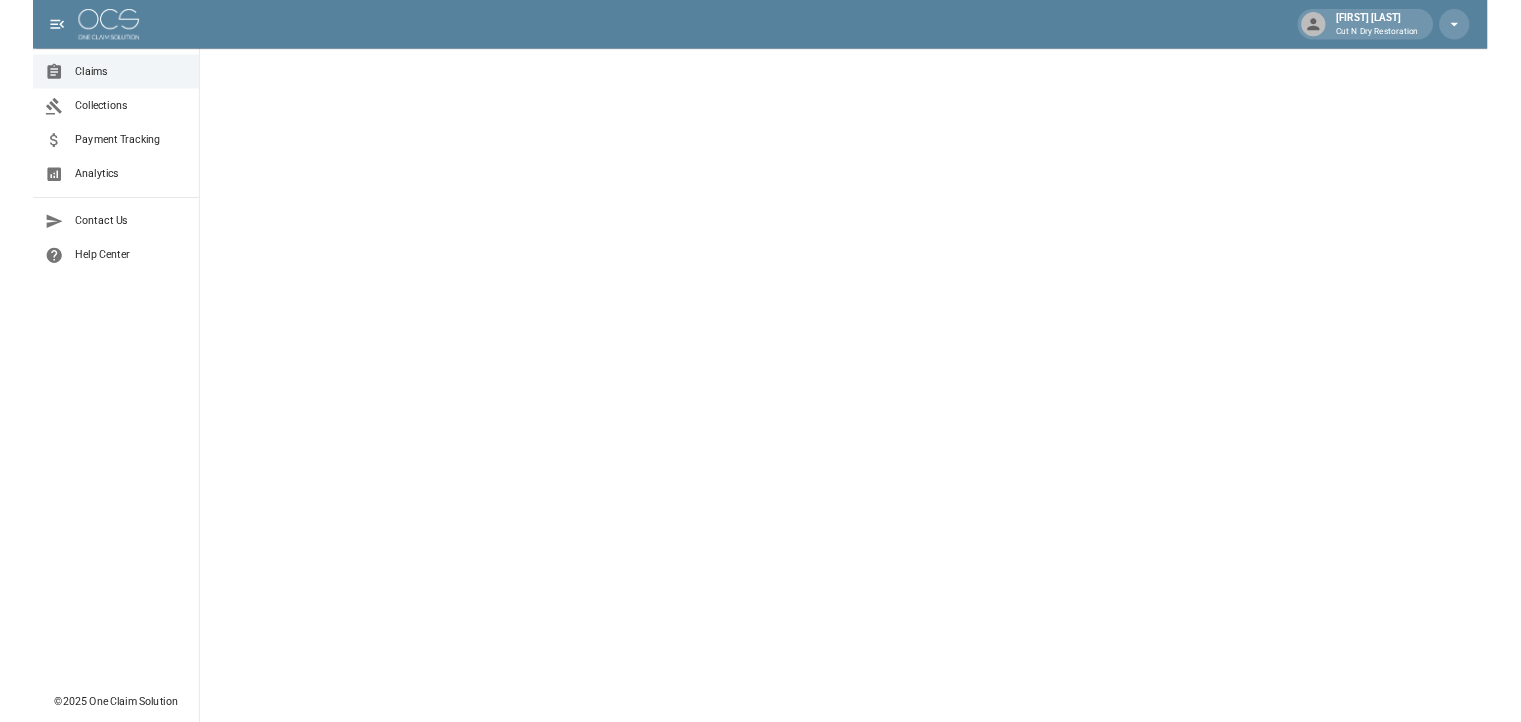 scroll, scrollTop: 0, scrollLeft: 0, axis: both 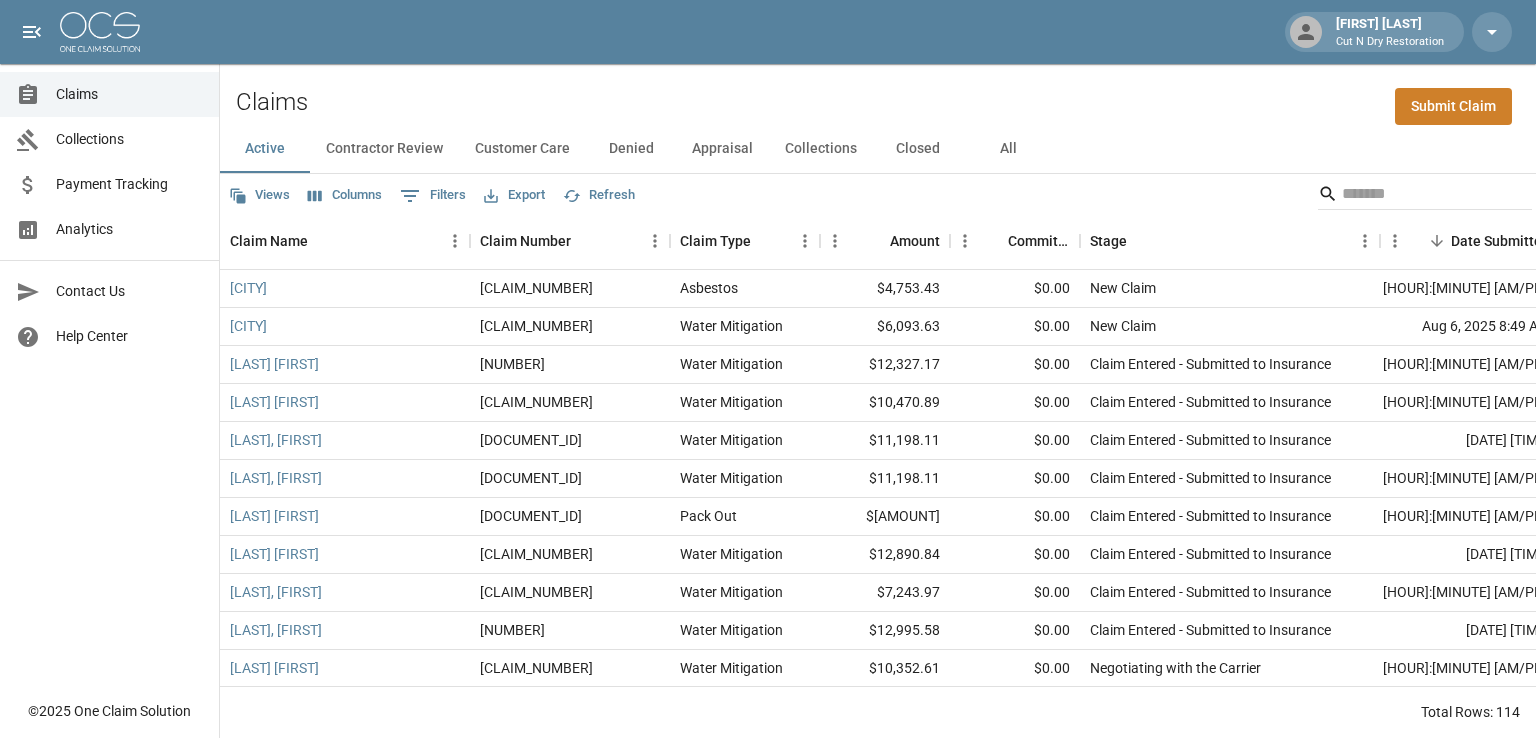 click on "Submit Claim" at bounding box center [1453, 106] 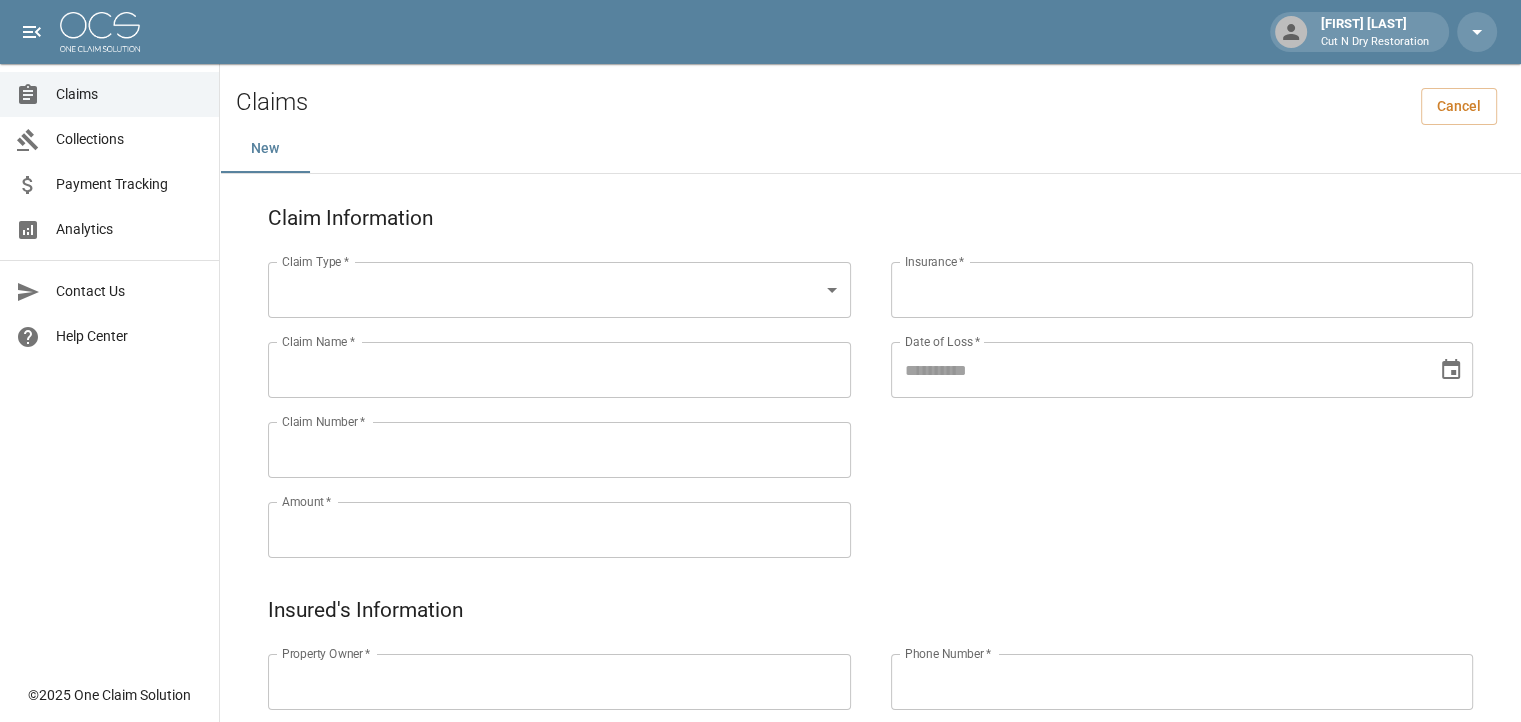 click on "Amber Marquez Cut N Dry Restoration Claims Collections Payment Tracking Analytics Contact Us Help Center © 2025 One Claim Solution Claims Cancel New Claim Information Claim Type   * ​ Claim Type   * Claim Name   * Claim Name   * Claim Number   * Claim Number   * Amount   * Amount   * Insurance   * Insurance   * Date of Loss   * Date of Loss   * Insured's Information Property Owner   * Property Owner   * Mailing Address   * Mailing Address   * Mailing City   * Mailing City   * Mailing State   * Mailing State   * Mailing Zip   * Mailing Zip   * Phone Number   * Phone Number   * Alt. Phone Number Alt. Phone Number Email Email Documentation Invoice (PDF)* ​ Upload file(s) Invoice (PDF)* Work Authorization* ​ Upload file(s) Work Authorization* Photo Link Photo Link Paperwork (dry logs, supporting documentation) ​ Upload file(s) Paperwork (dry logs, supporting documentation) Testing ​ Upload file(s) Testing Photos (PDF) ​ Upload file(s) *" at bounding box center [760, 836] 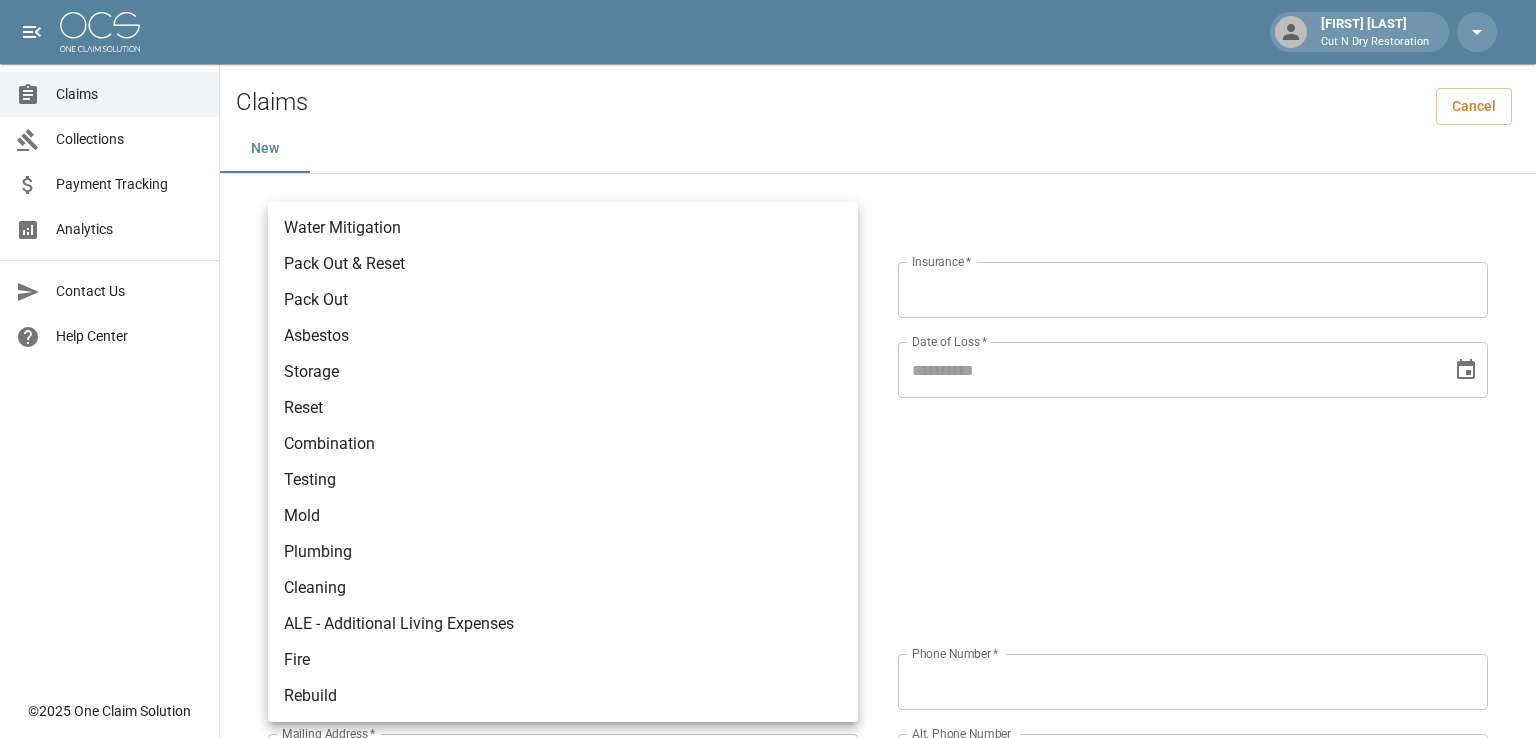 click on "Asbestos" at bounding box center (563, 336) 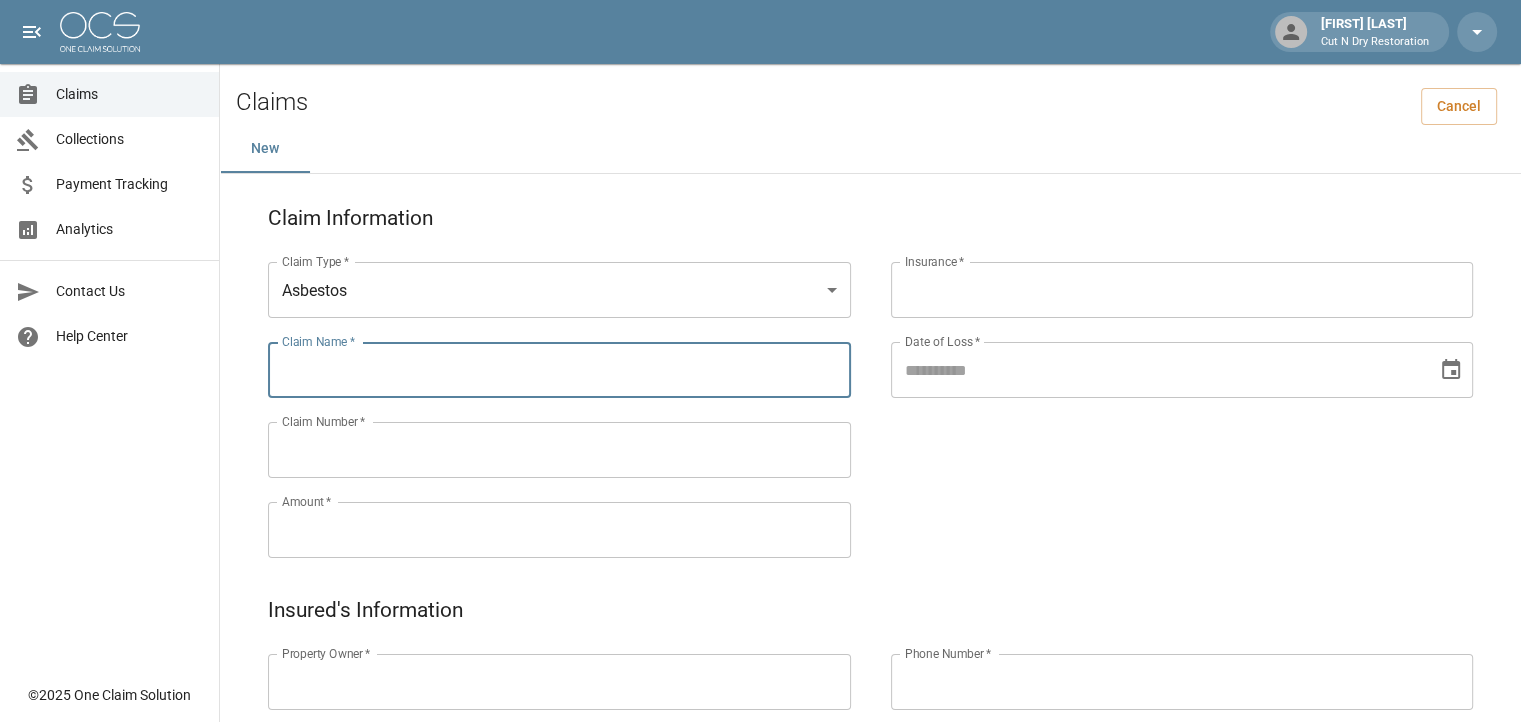 click on "Claim Name   *" at bounding box center [559, 370] 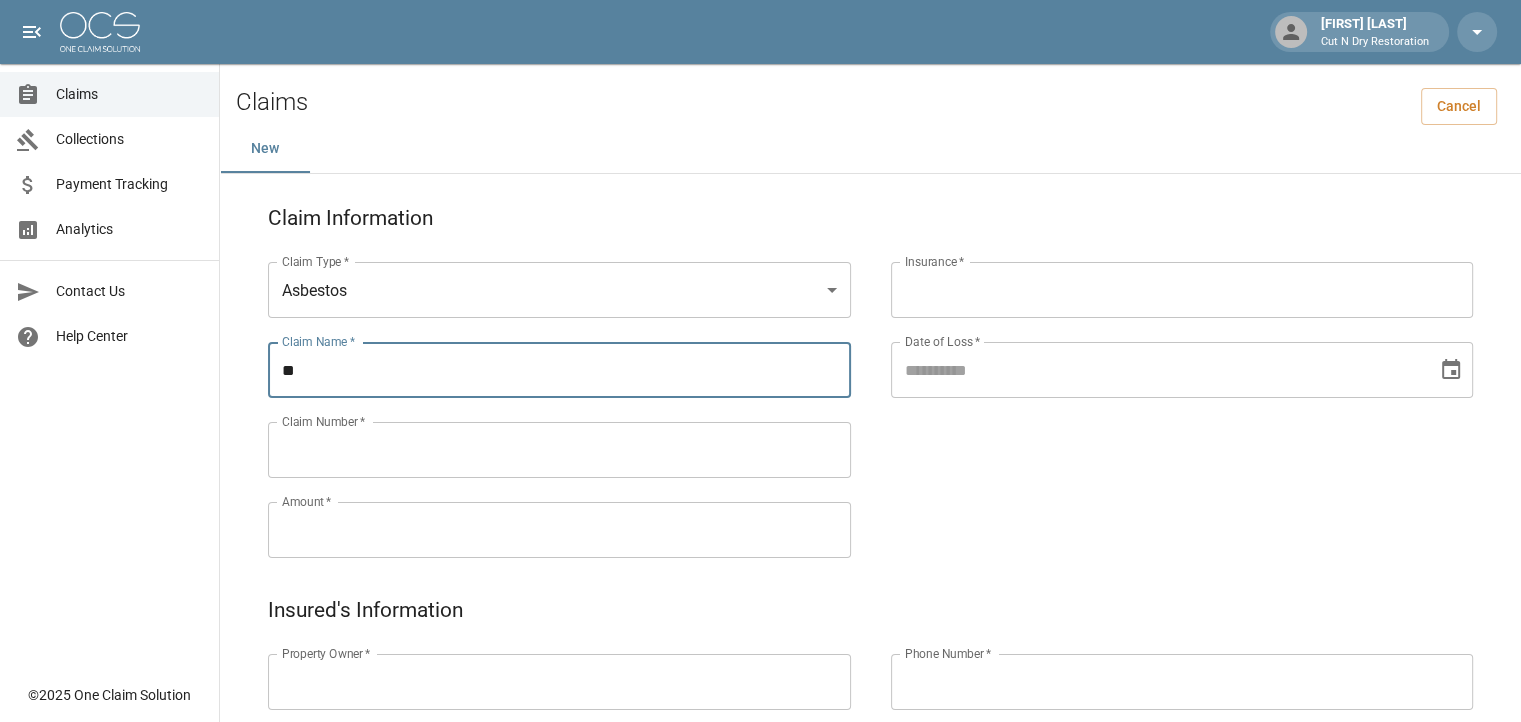 type on "*" 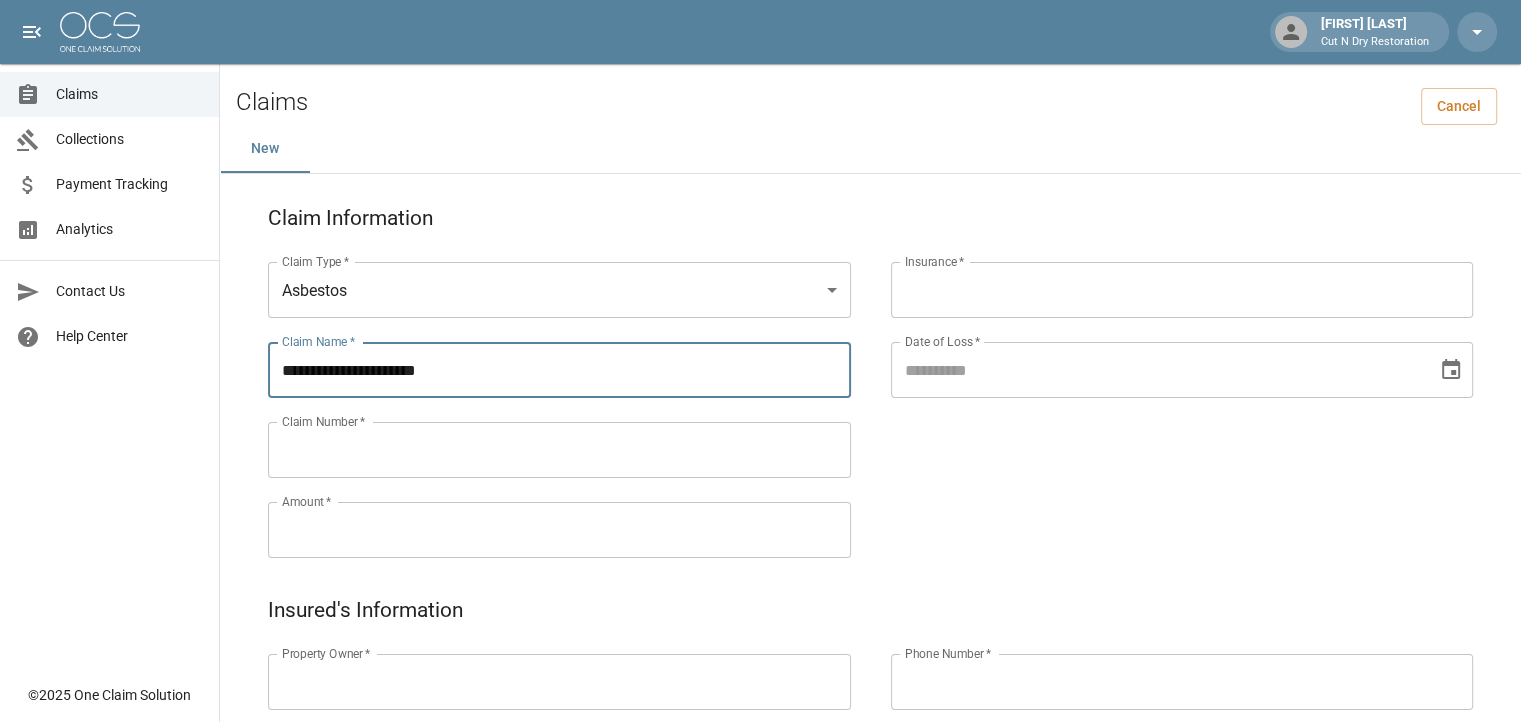 type on "**********" 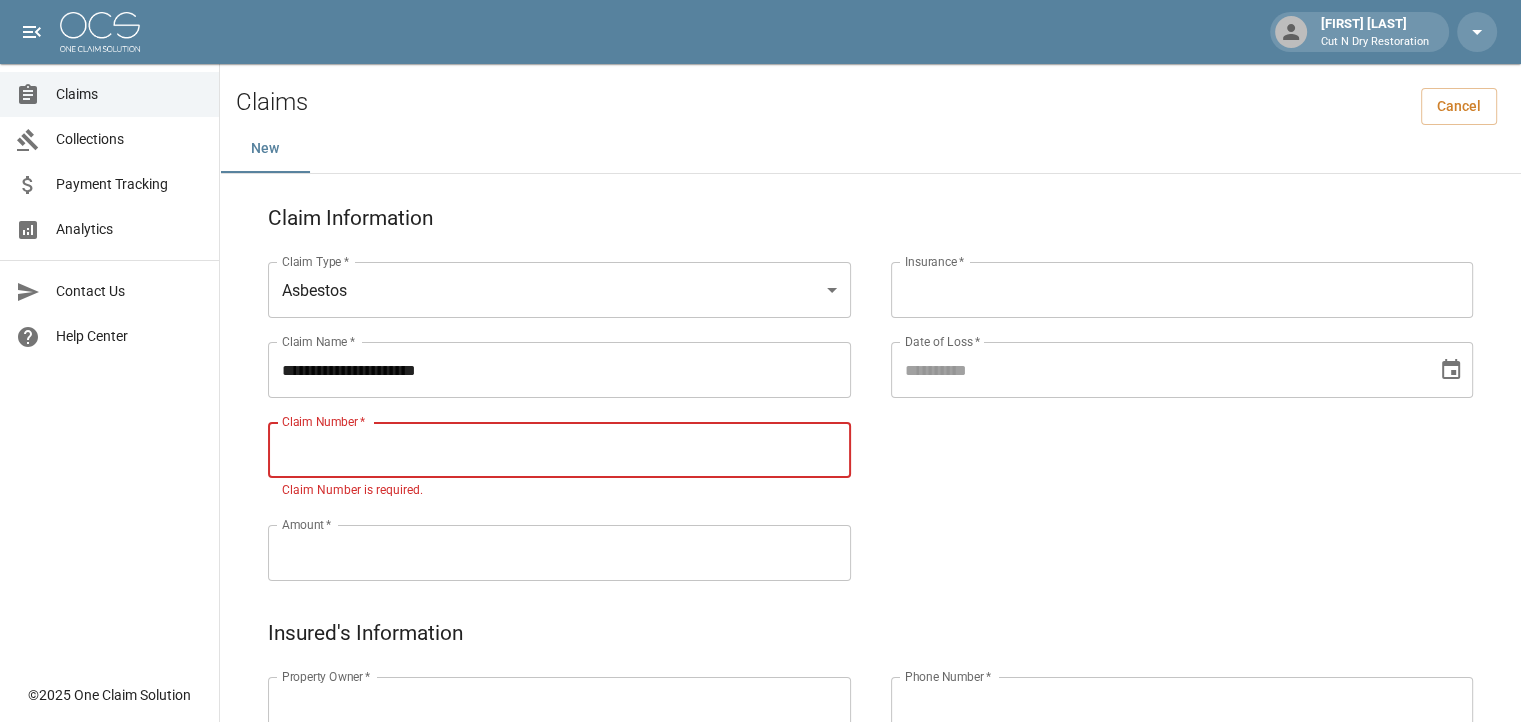 click on "Claim Number   *" at bounding box center (559, 450) 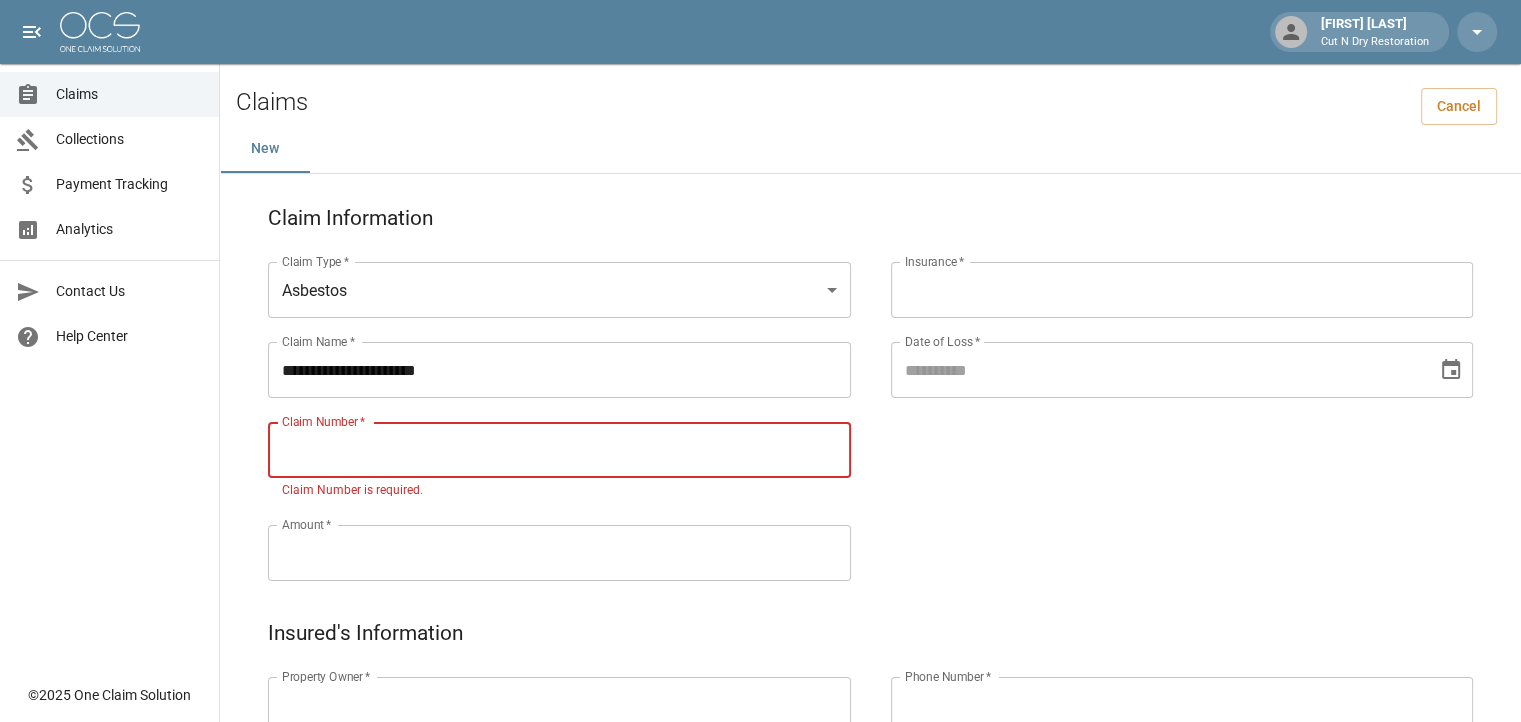 paste on "**********" 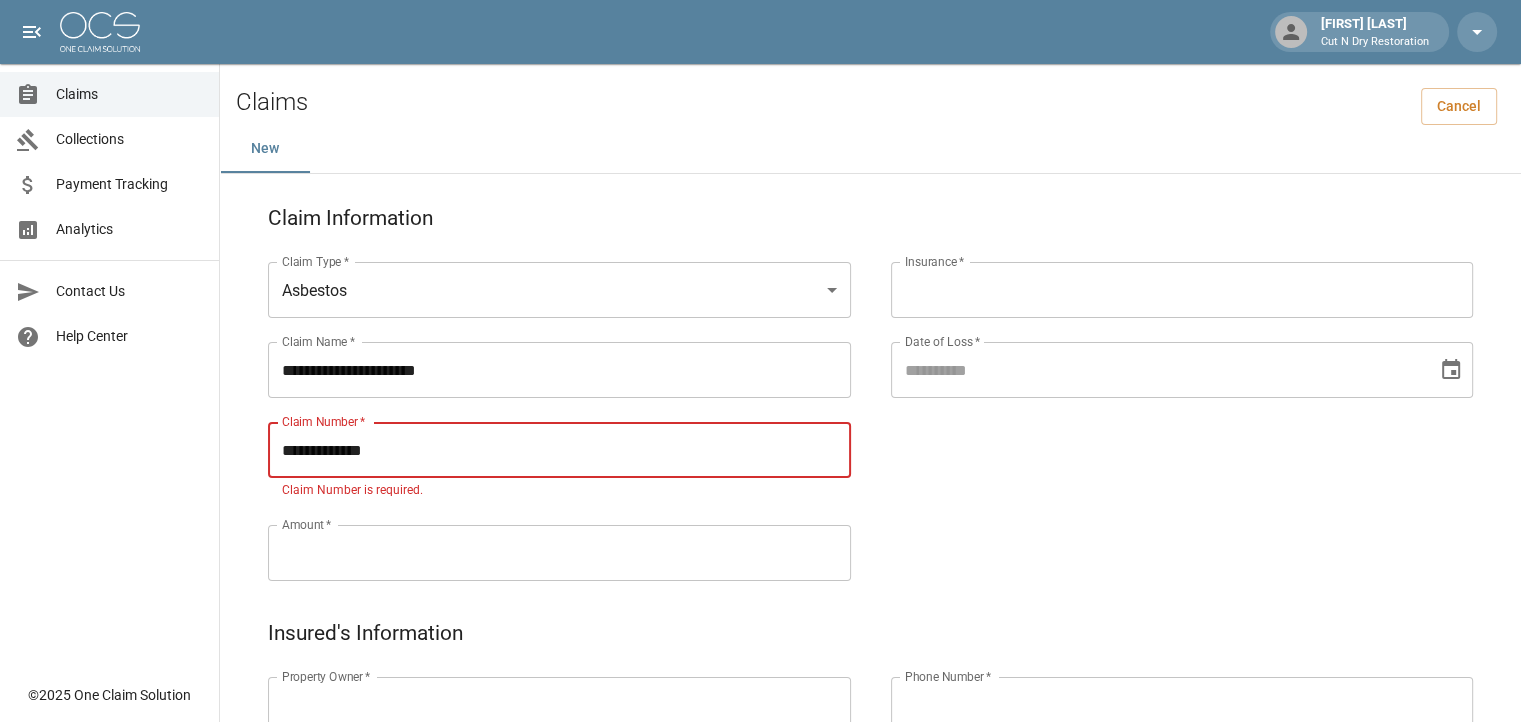 type on "**********" 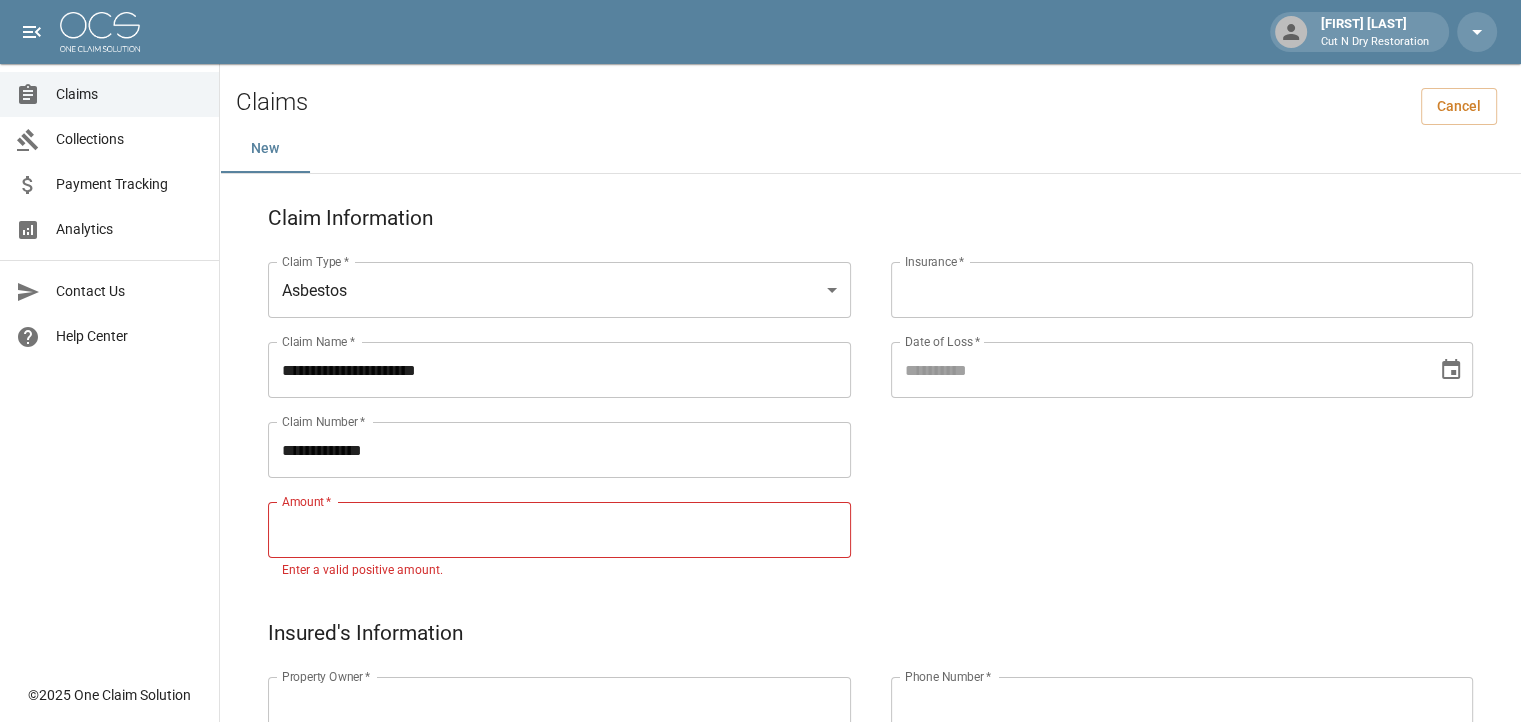 click on "Amount   *" at bounding box center [559, 530] 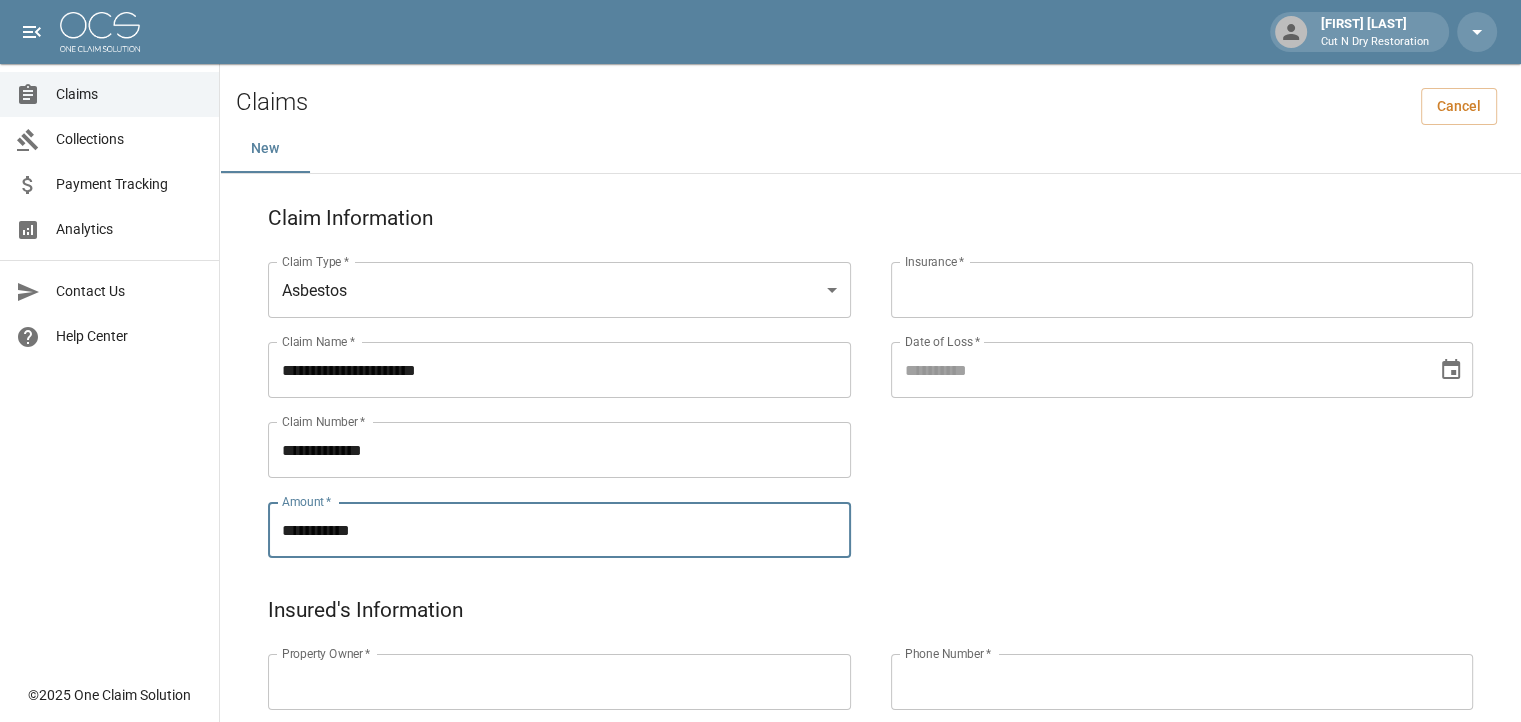 type on "**********" 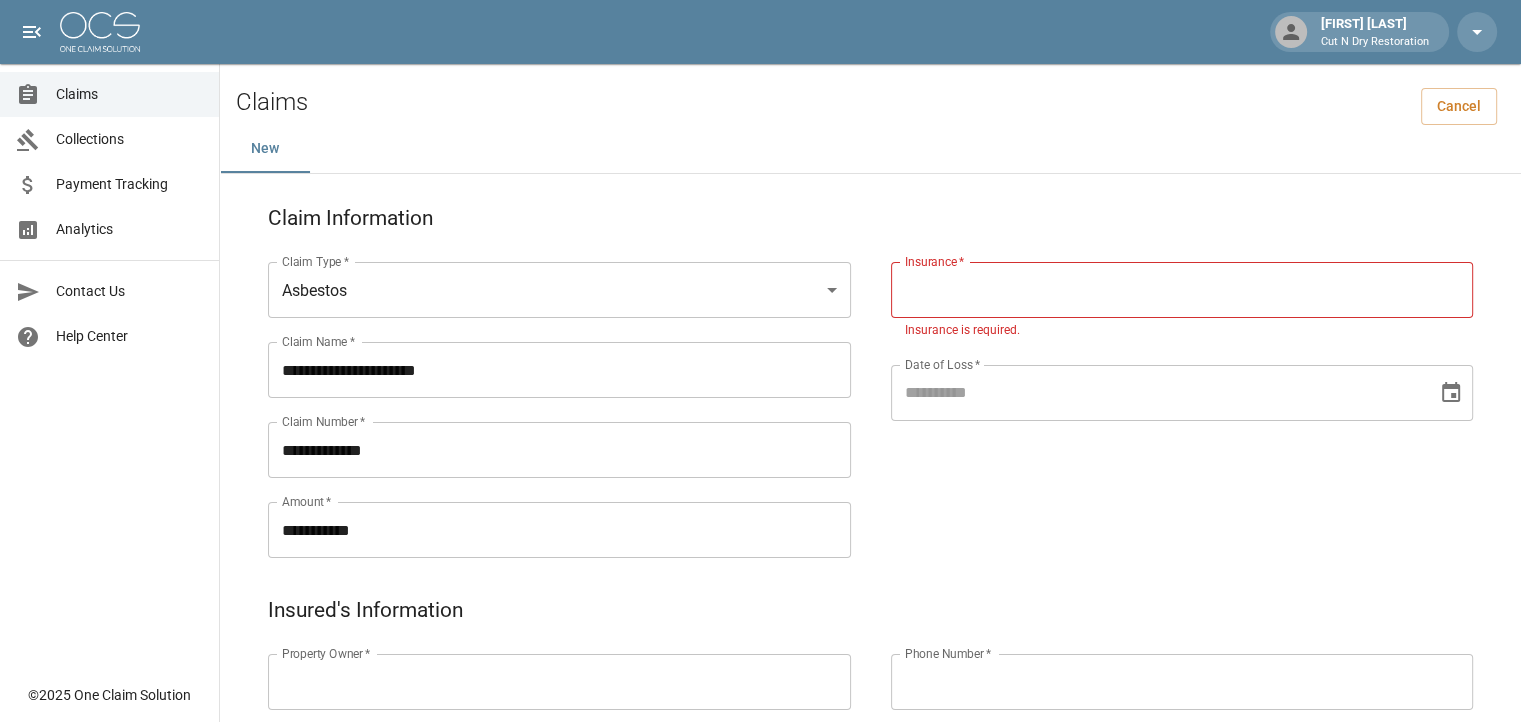 click on "Insurance *" at bounding box center (1182, 290) 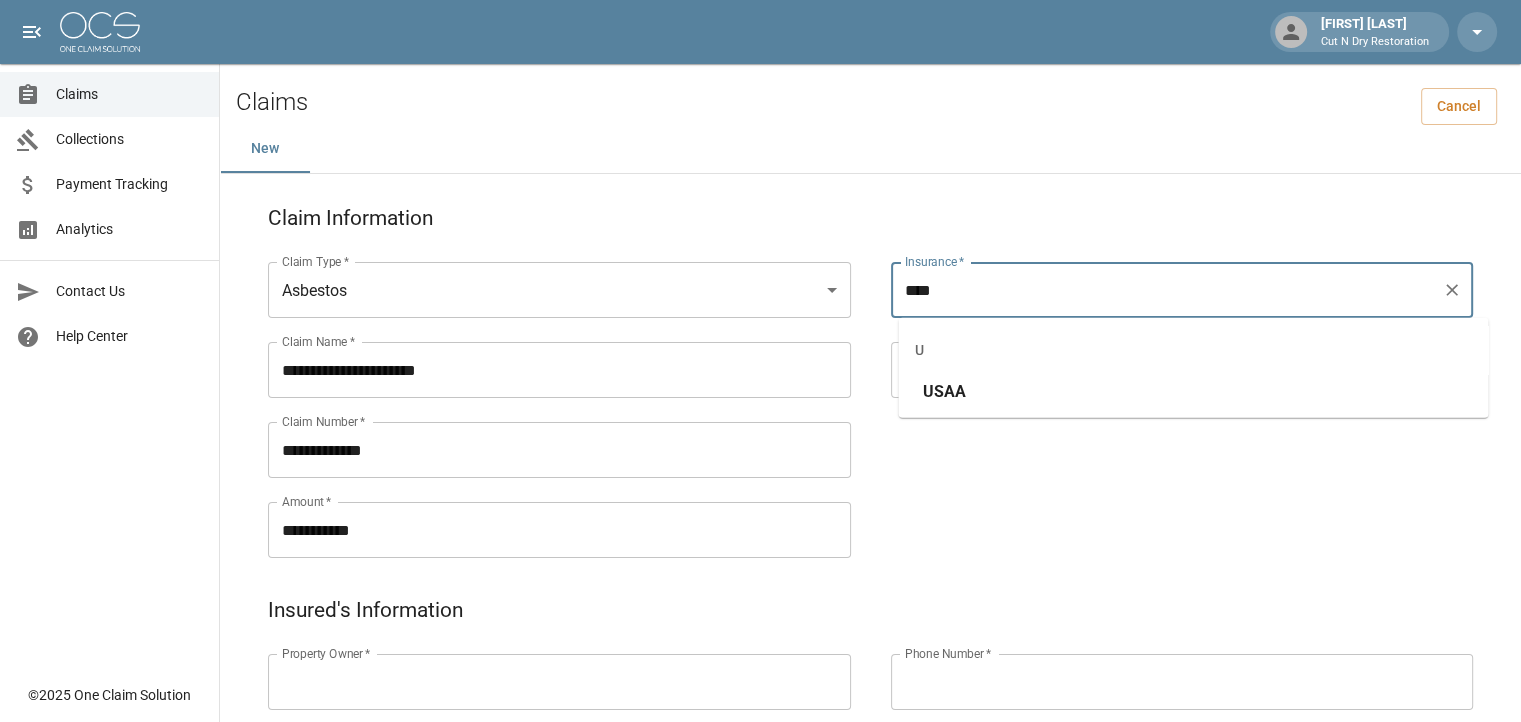 type on "****" 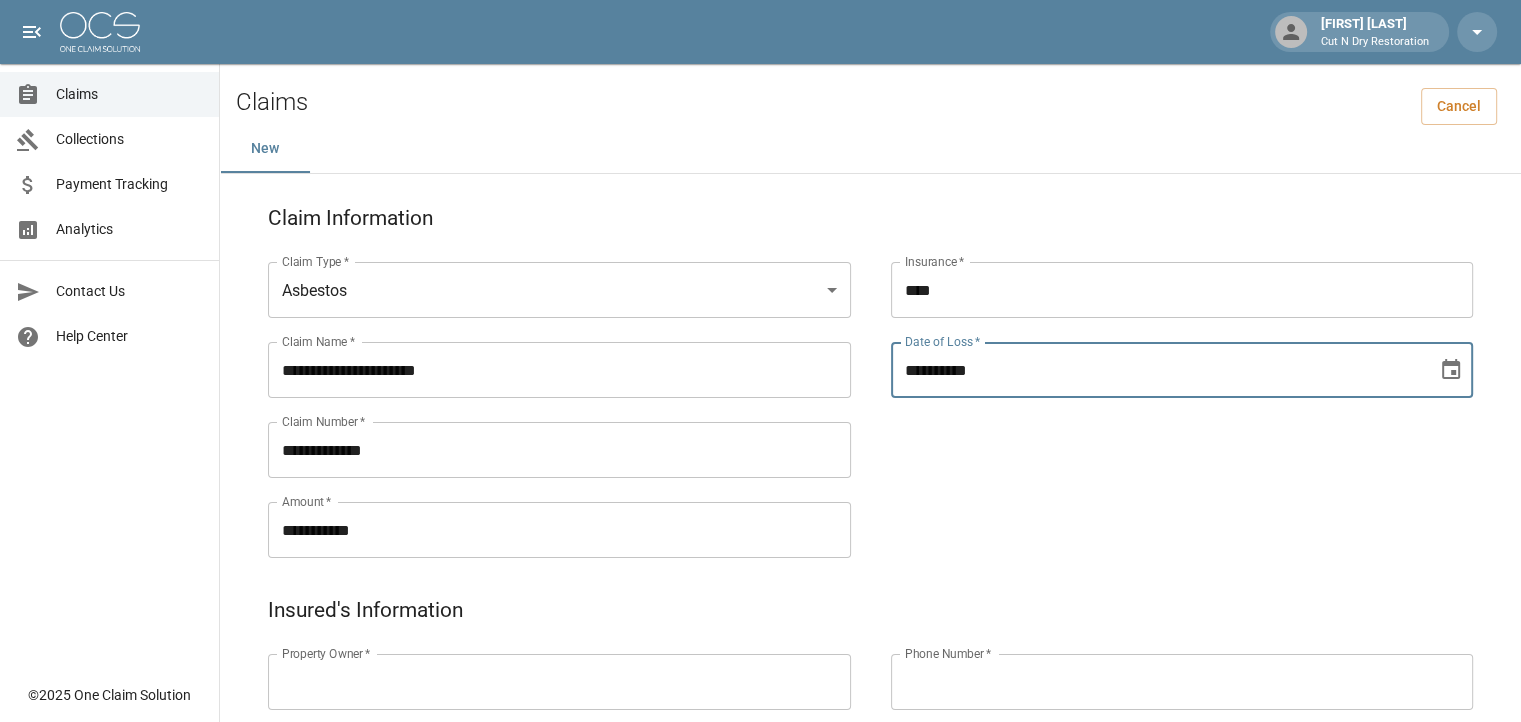 drag, startPoint x: 1061, startPoint y: 378, endPoint x: 1050, endPoint y: 380, distance: 11.18034 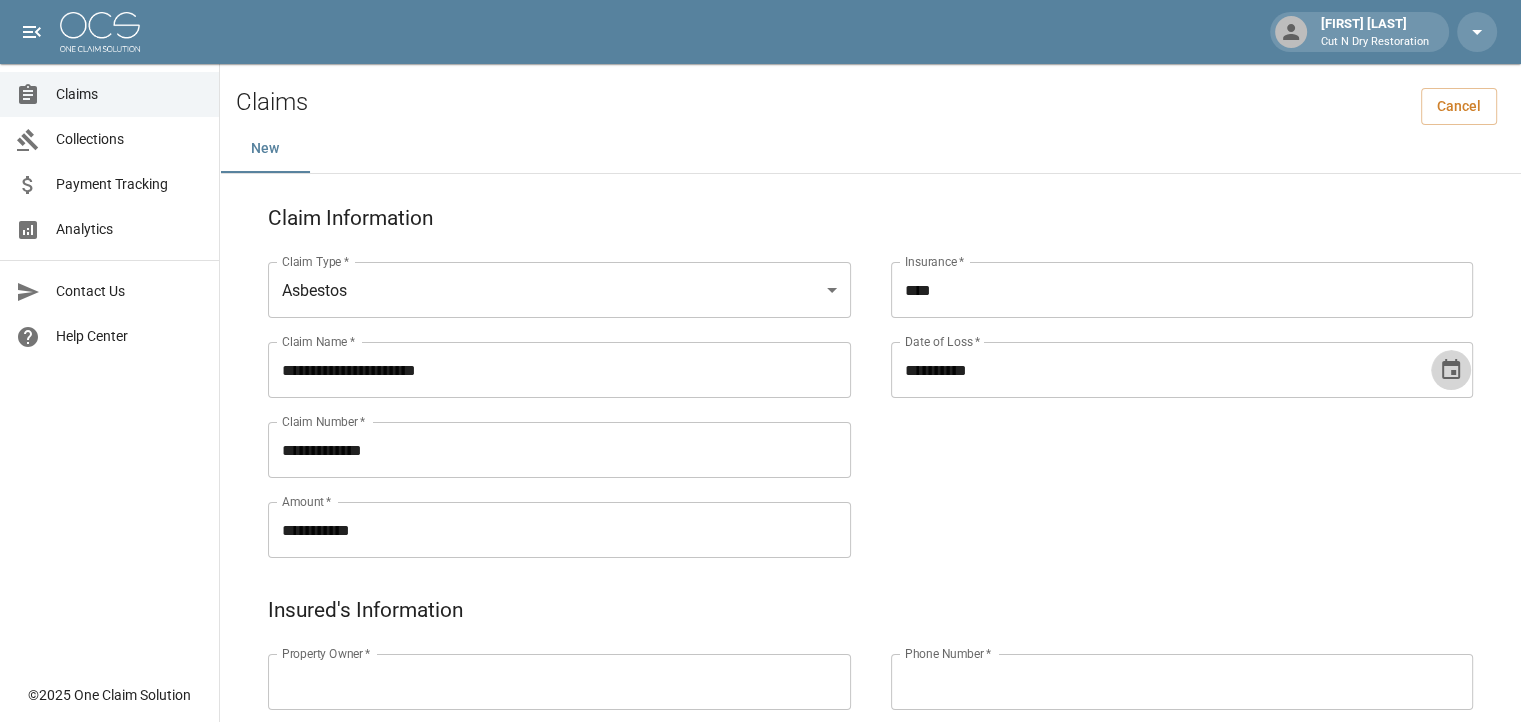 type 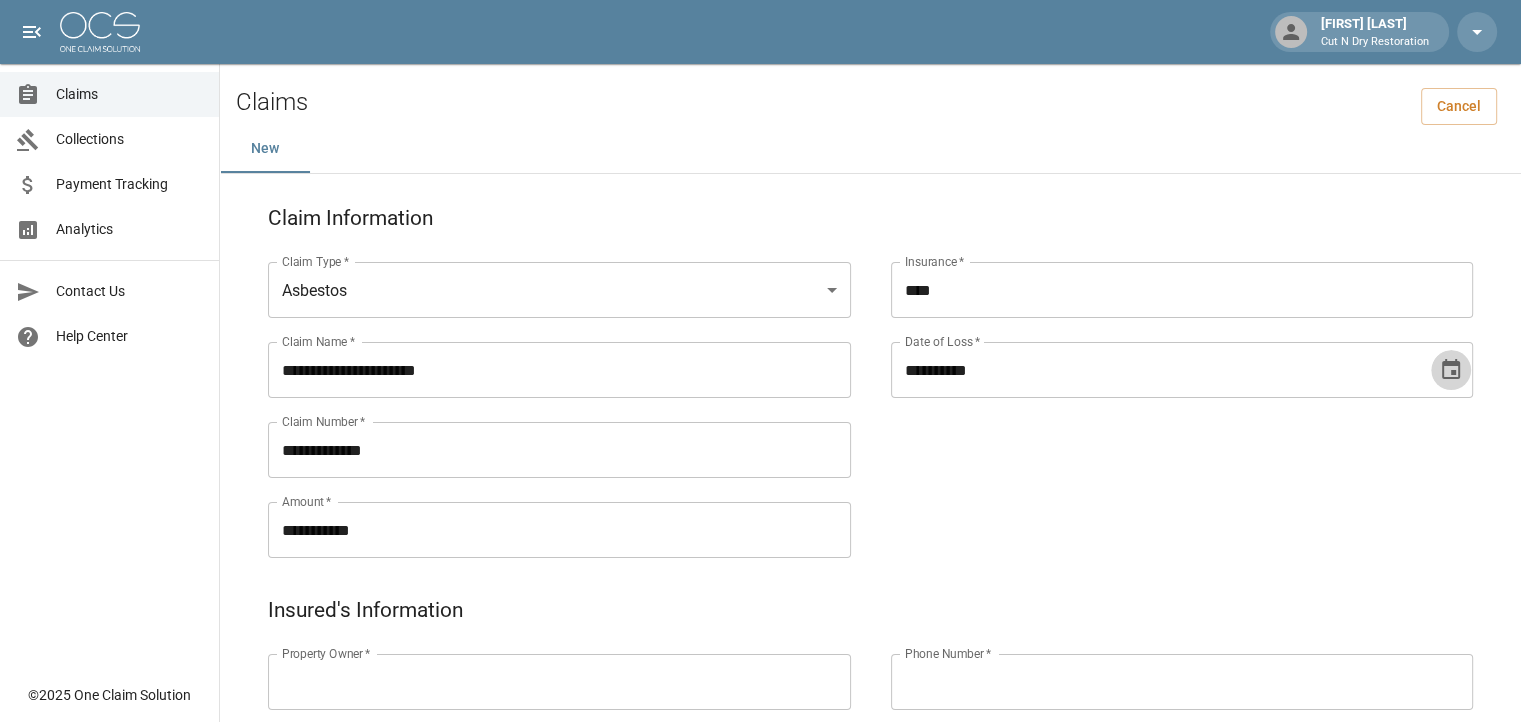 click on "**********" at bounding box center (1162, 386) 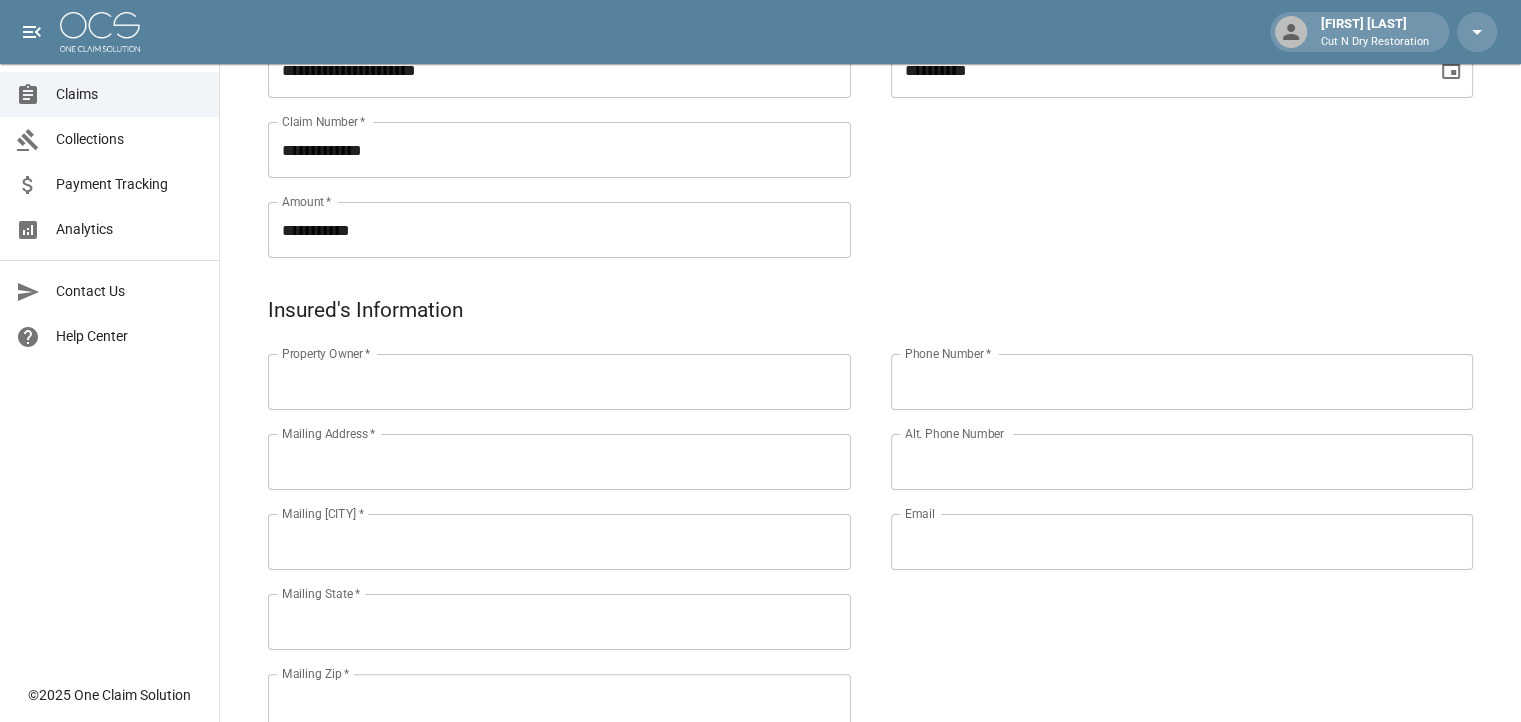 scroll, scrollTop: 400, scrollLeft: 0, axis: vertical 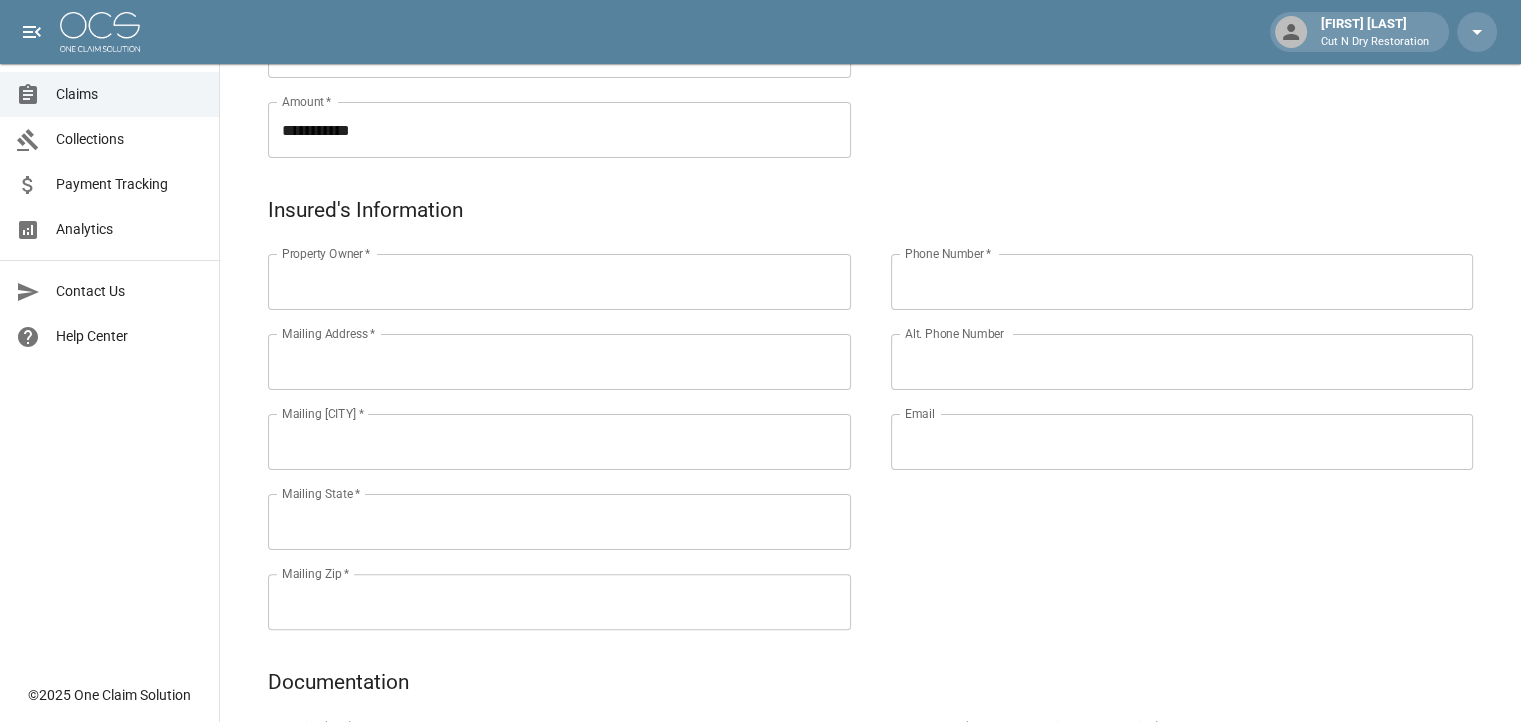 click on "Property Owner   *" at bounding box center [559, 282] 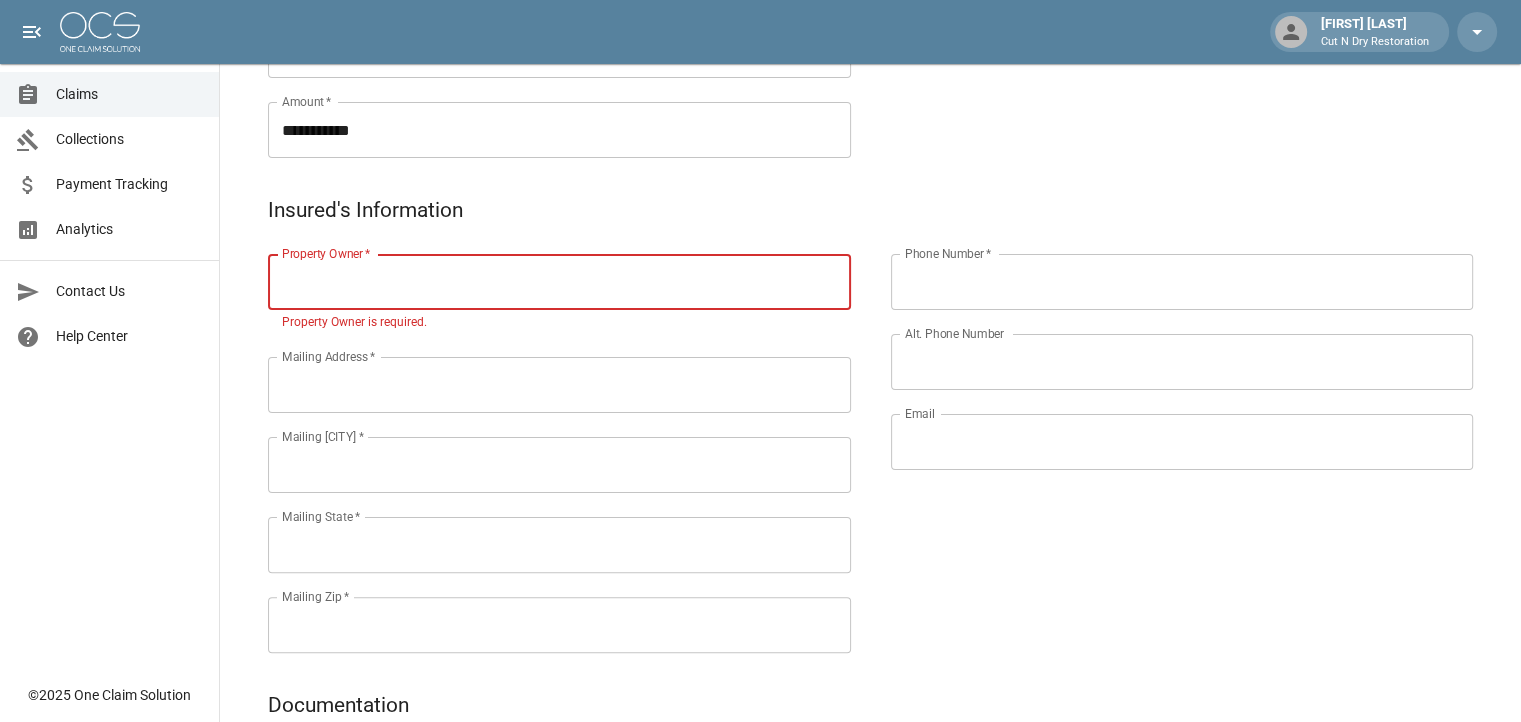 click on "Property Owner   *" at bounding box center [559, 282] 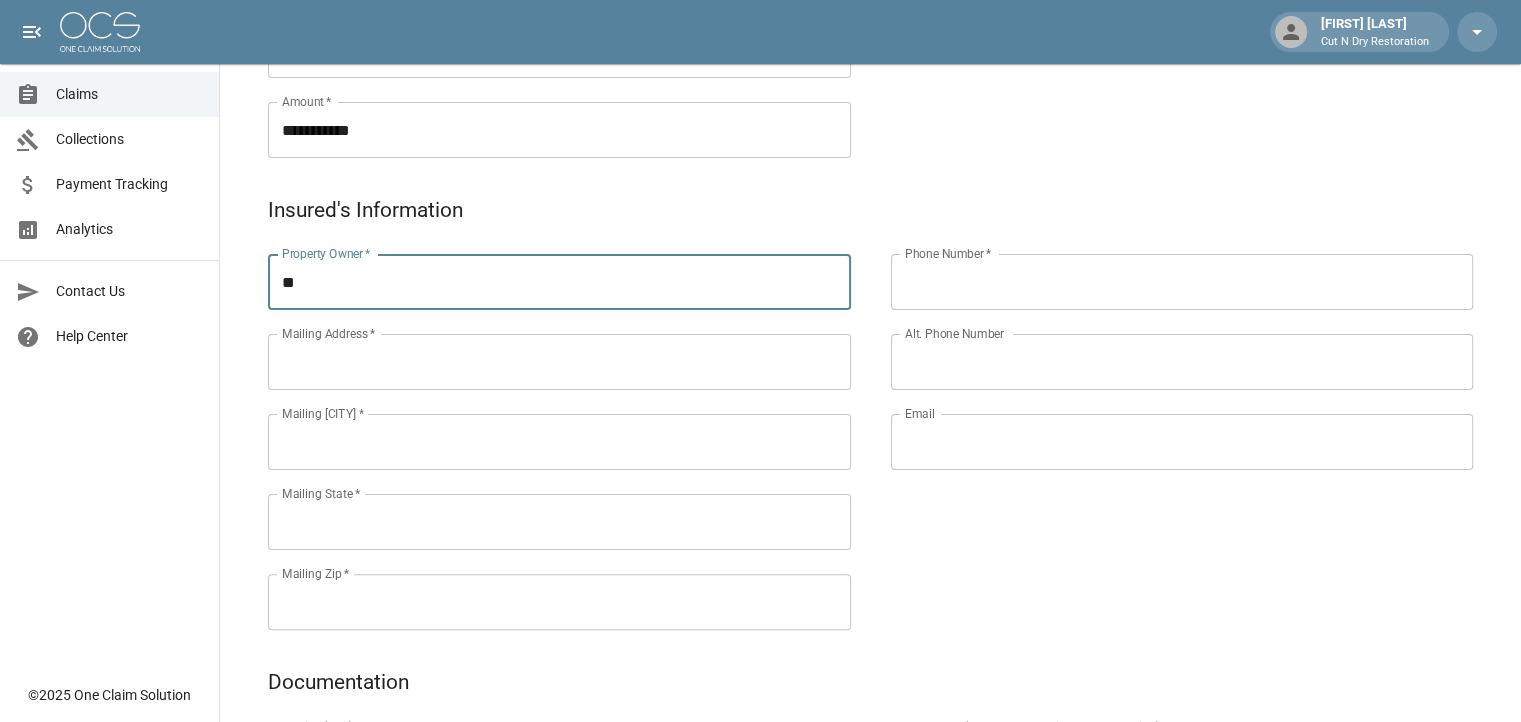 type on "*" 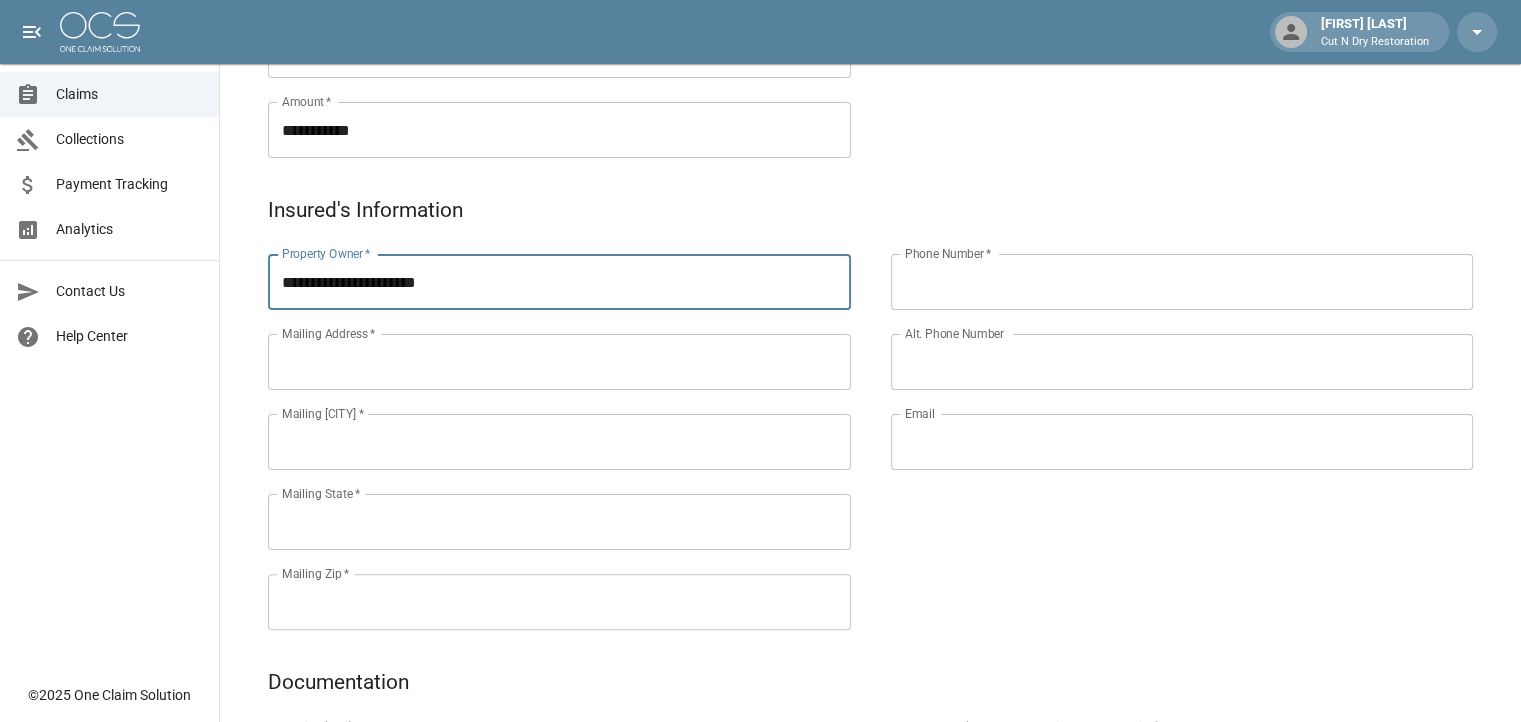 type on "**********" 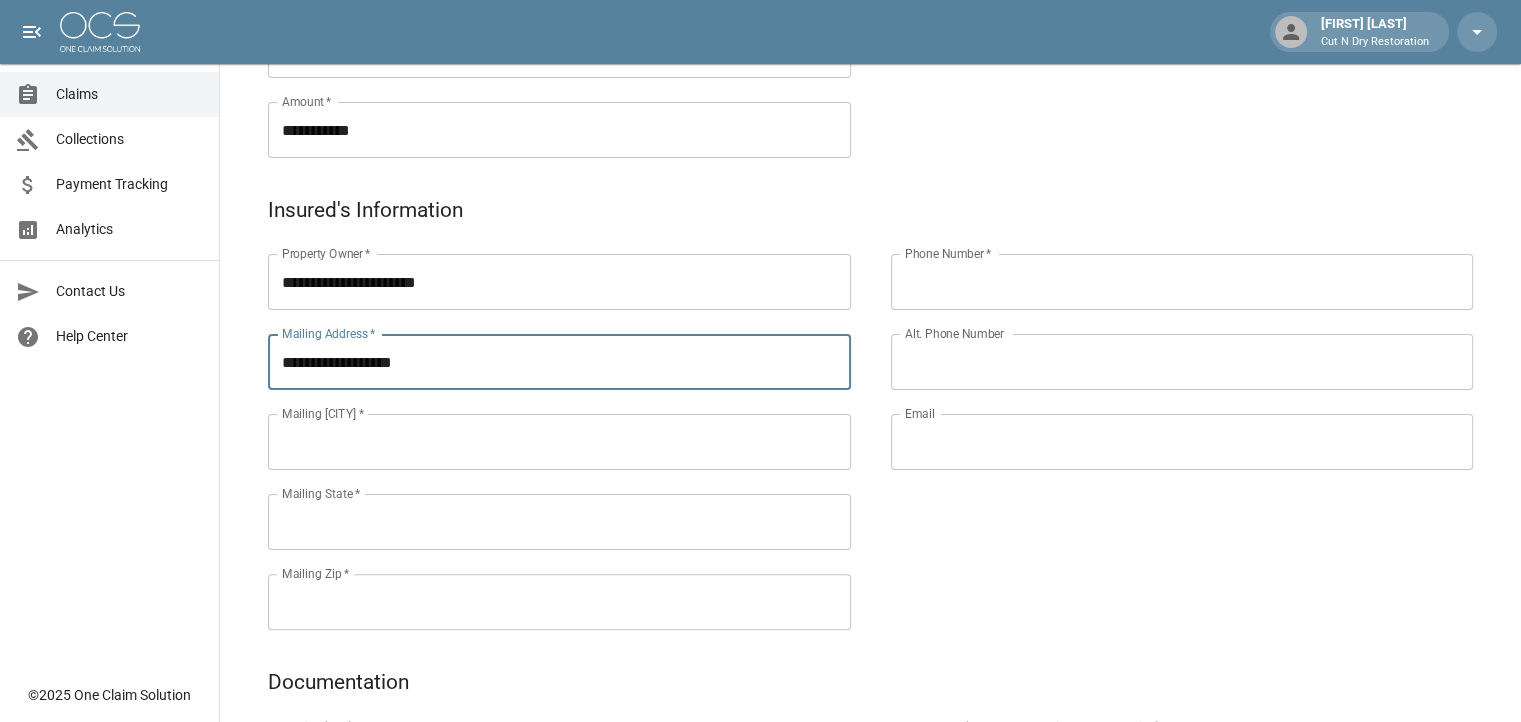 type on "**********" 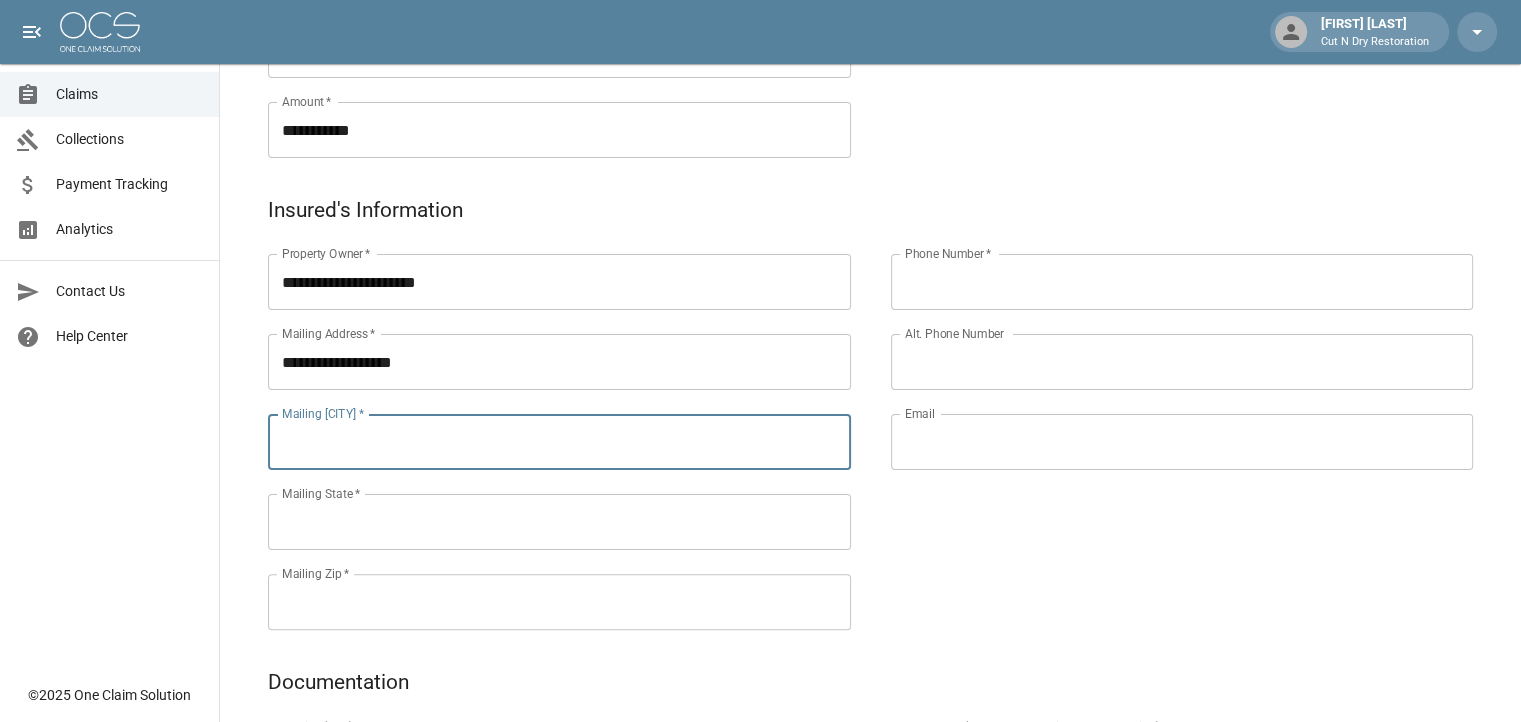 type on "*" 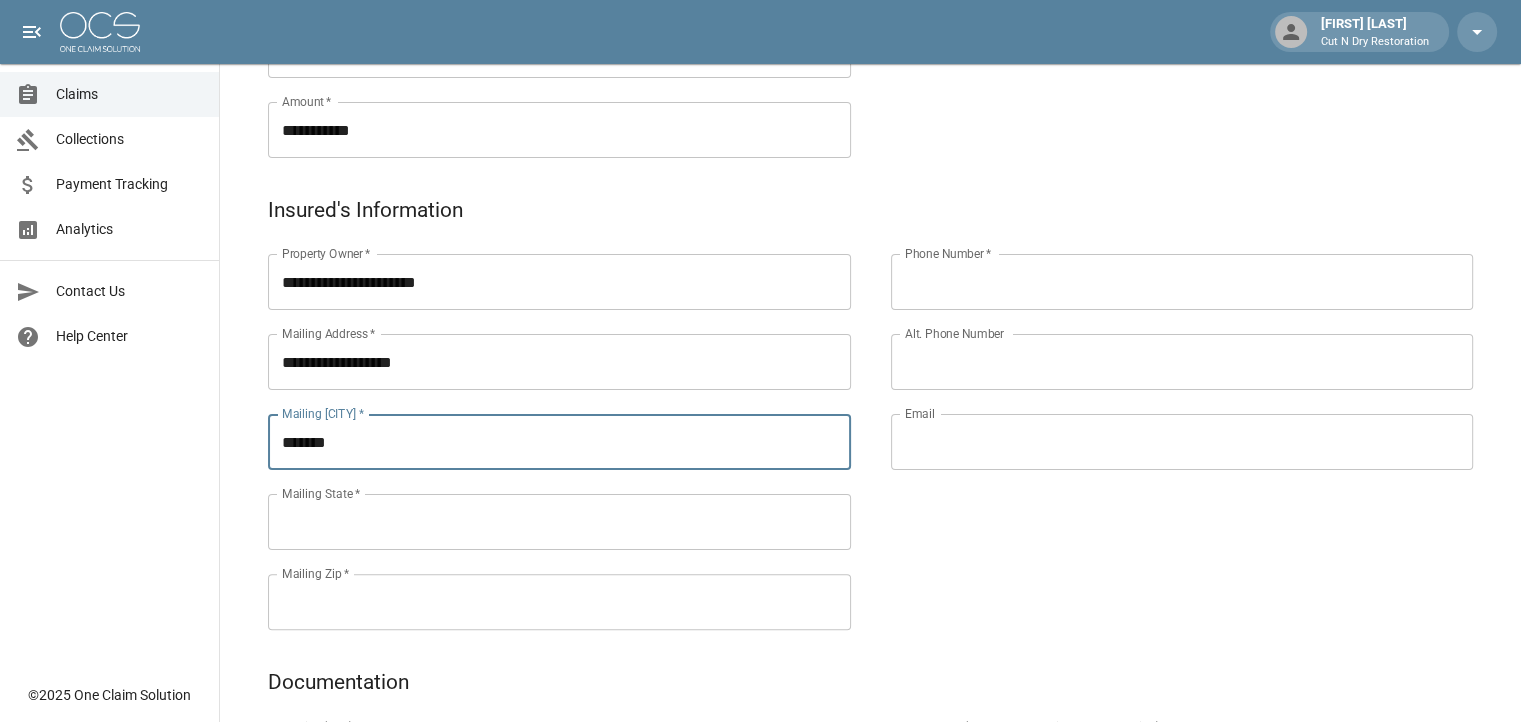 type on "*******" 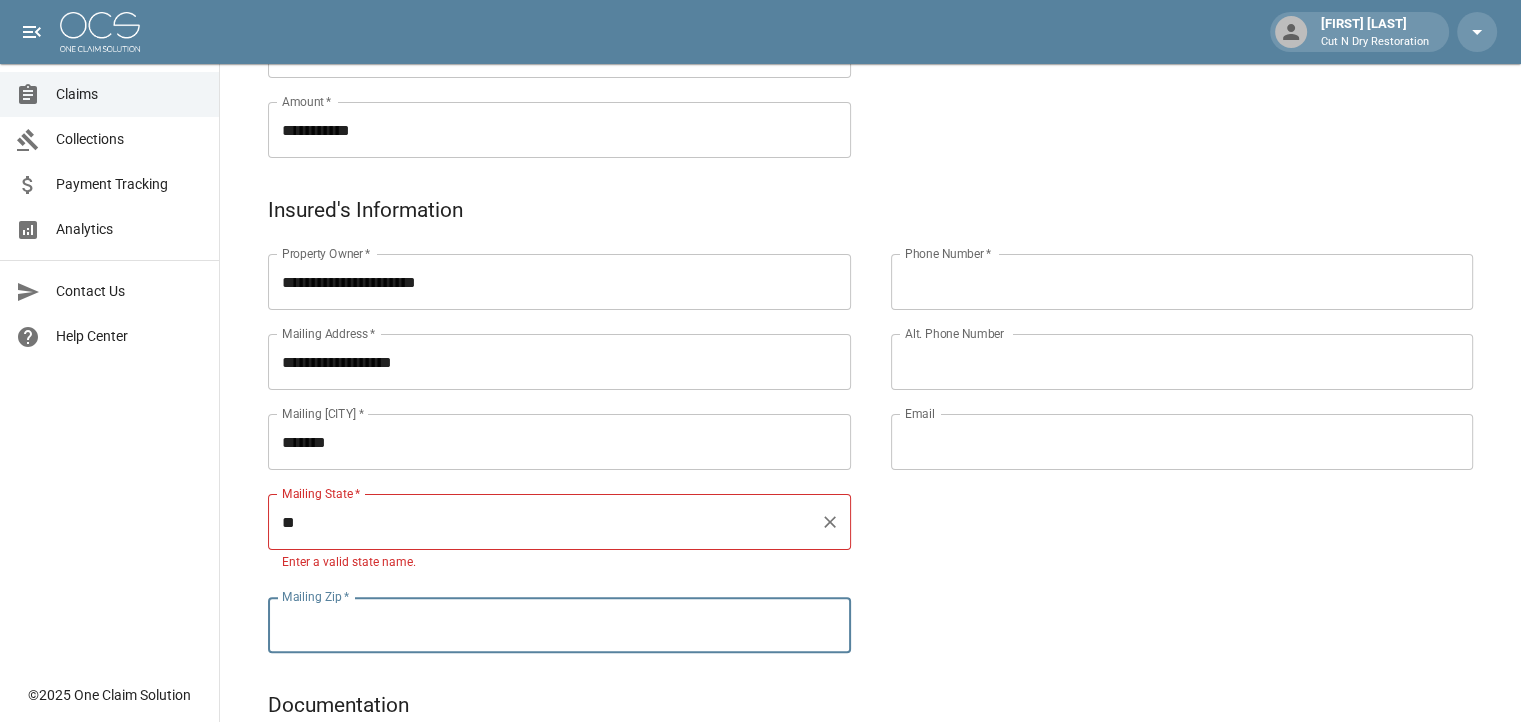 click on "**" at bounding box center (544, 522) 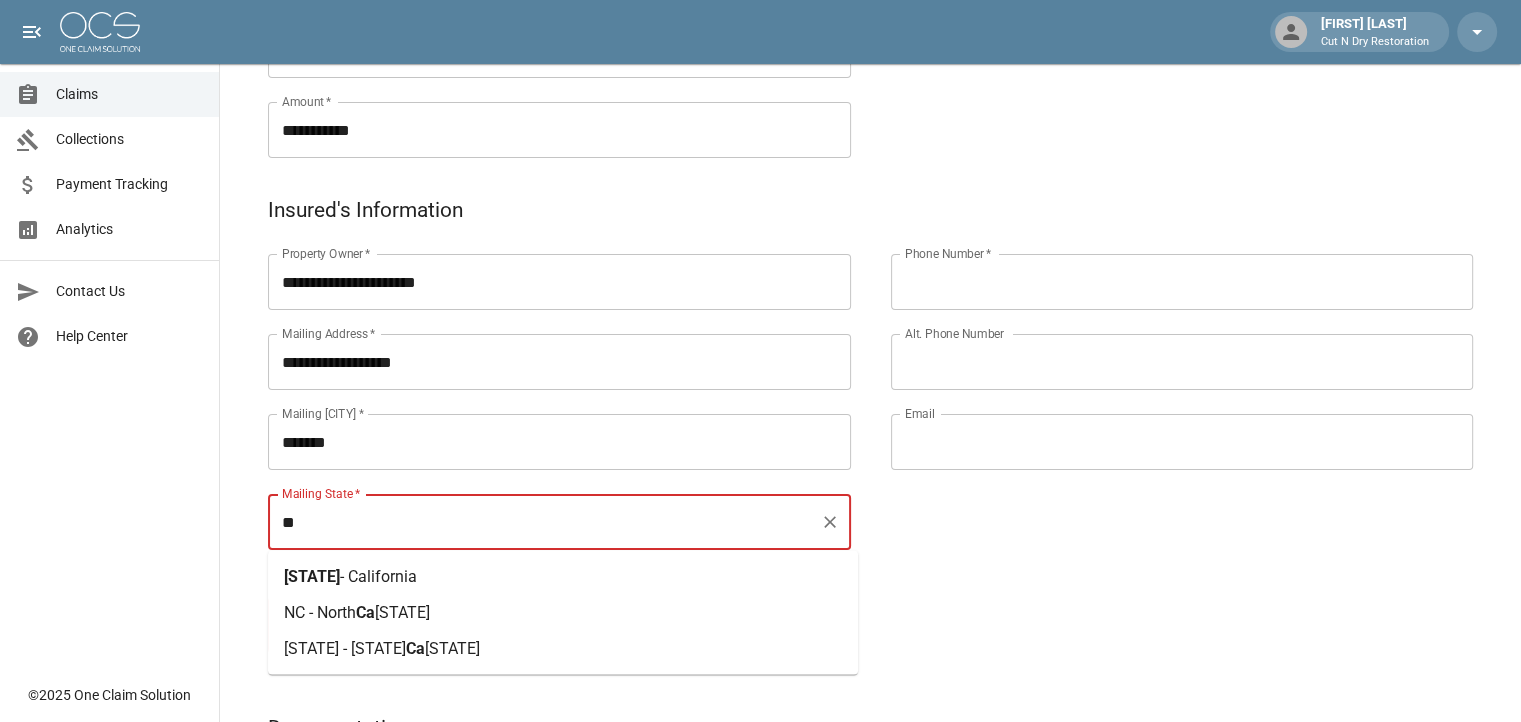click on "- California" at bounding box center (378, 575) 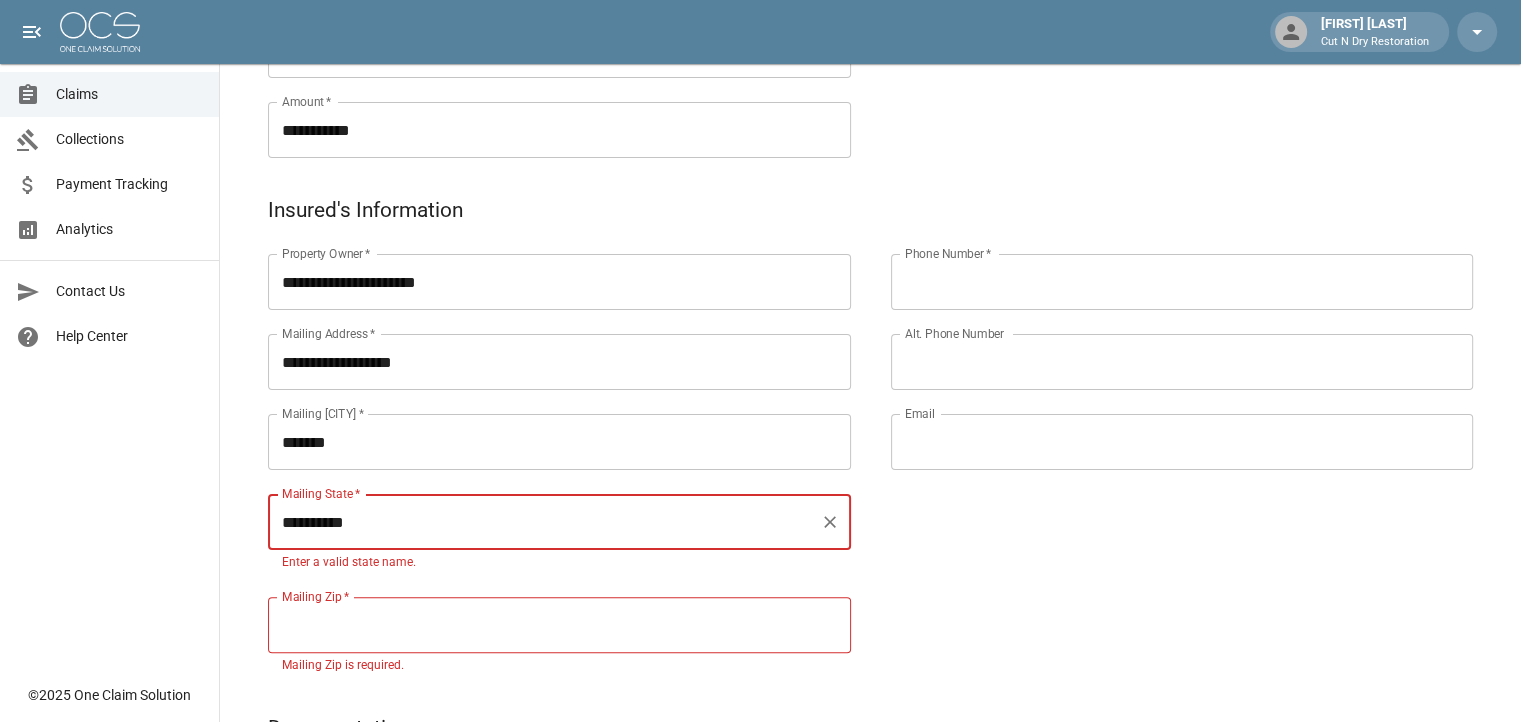 click on "Mailing Zip   *" at bounding box center (559, 625) 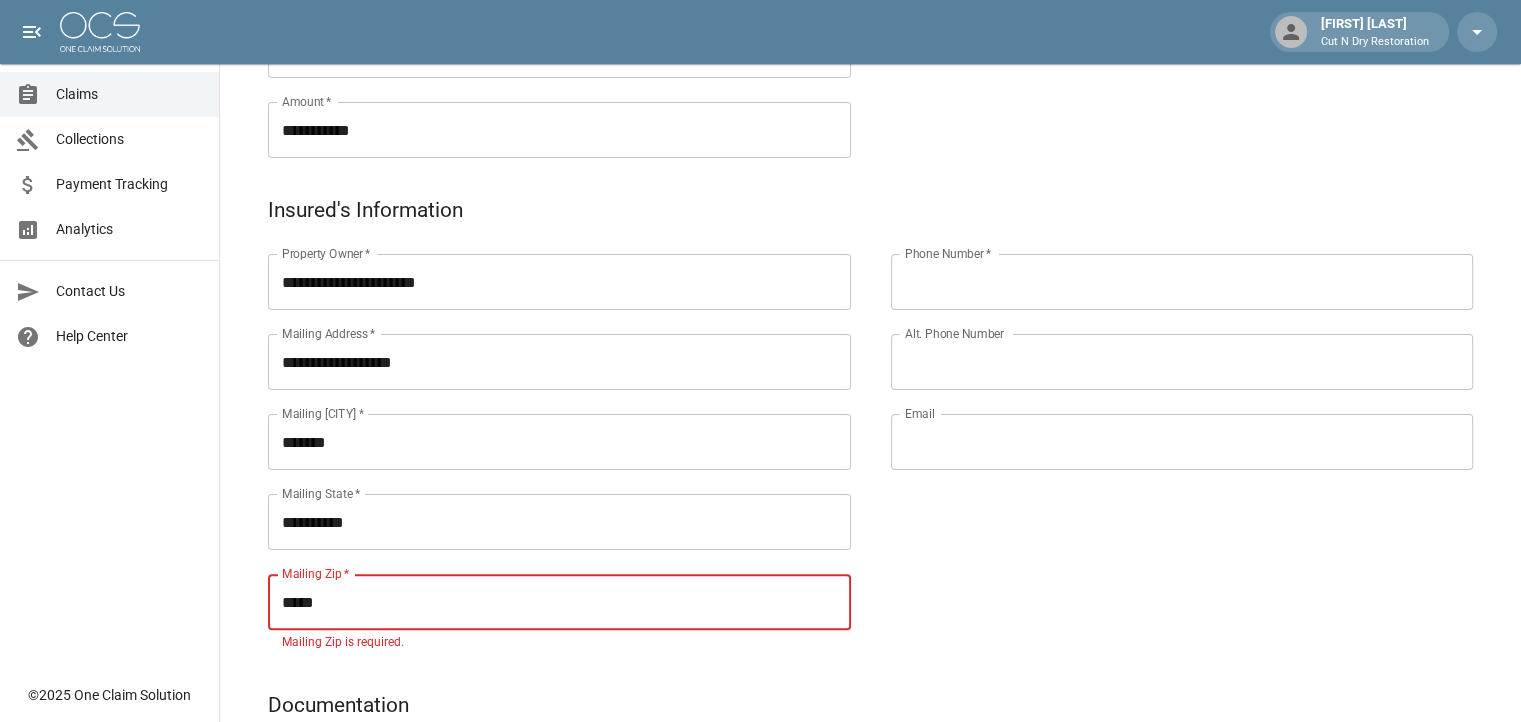 type on "*****" 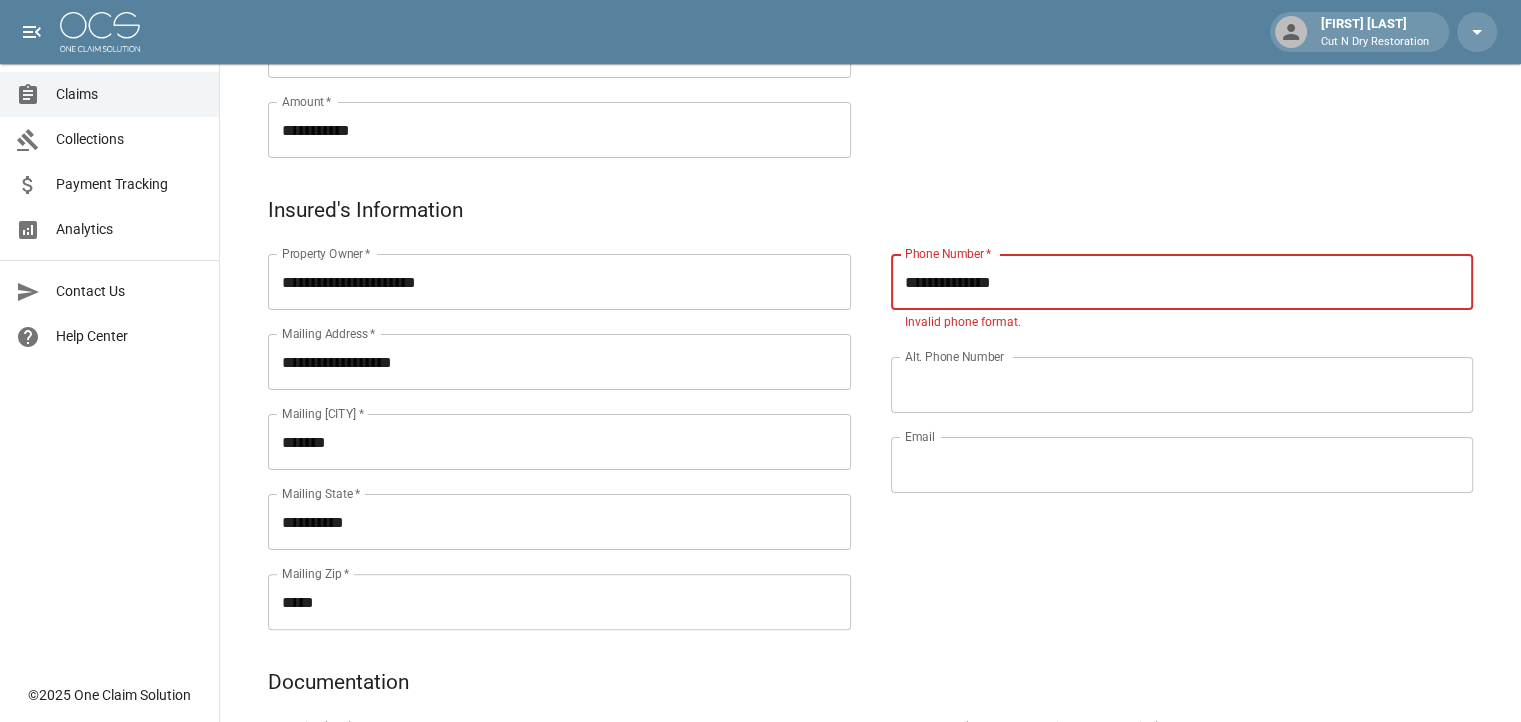 type on "**********" 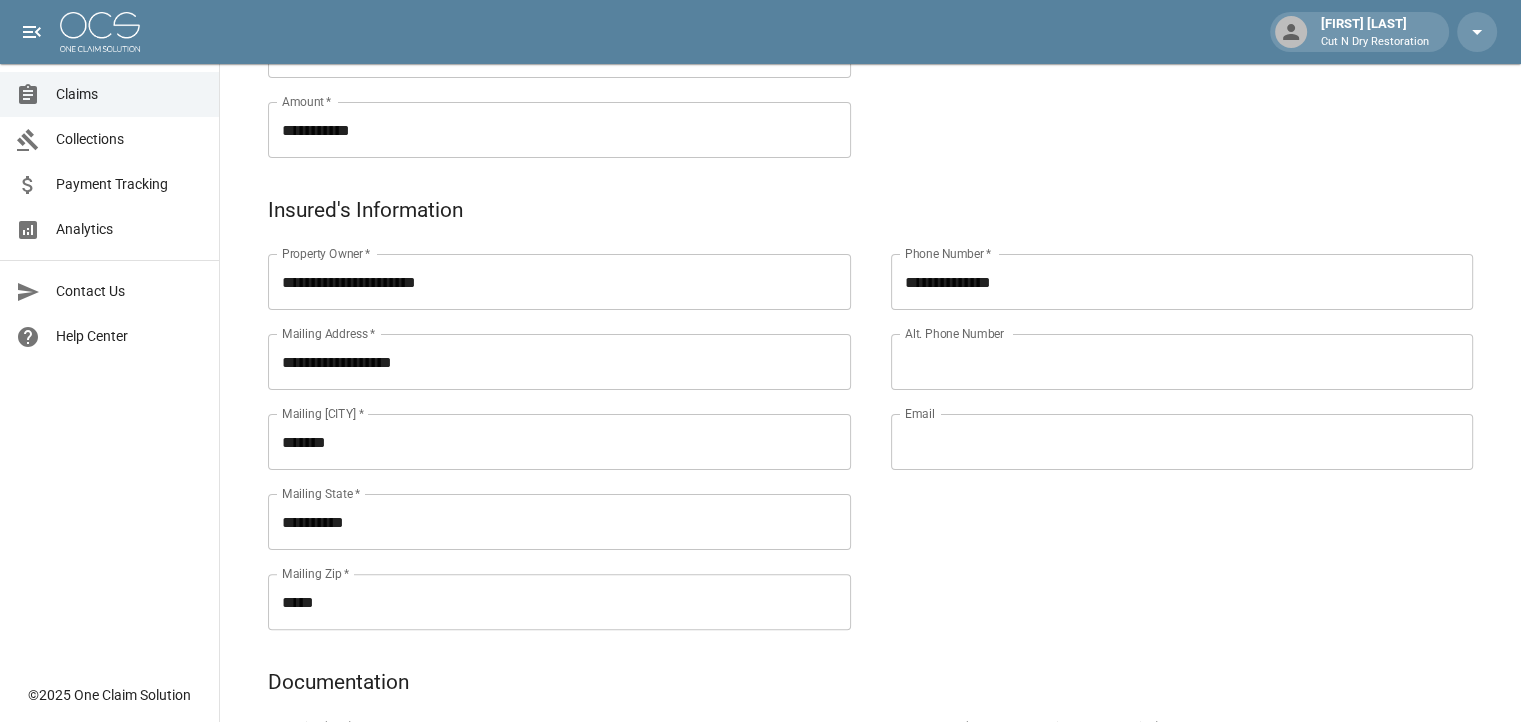 click on "Email" at bounding box center [1182, 442] 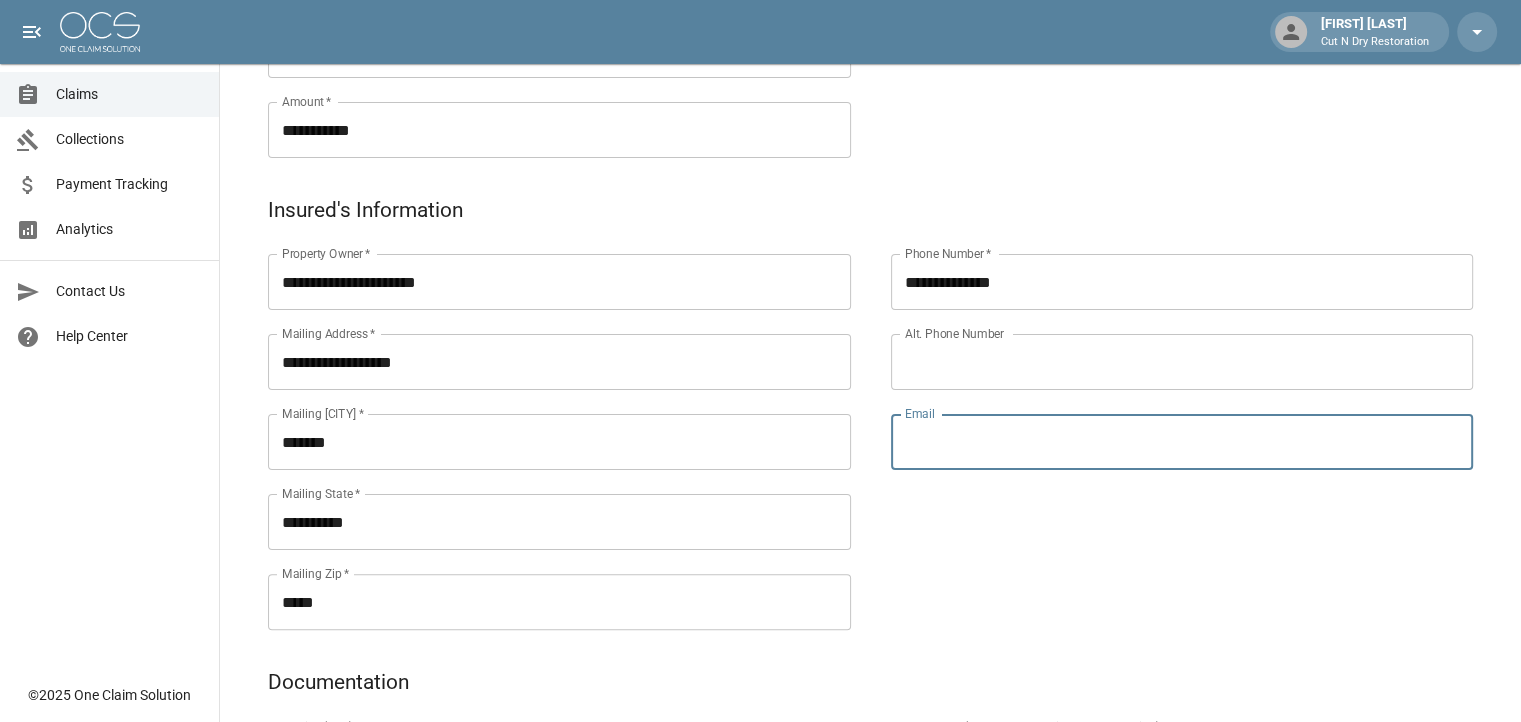 paste on "**********" 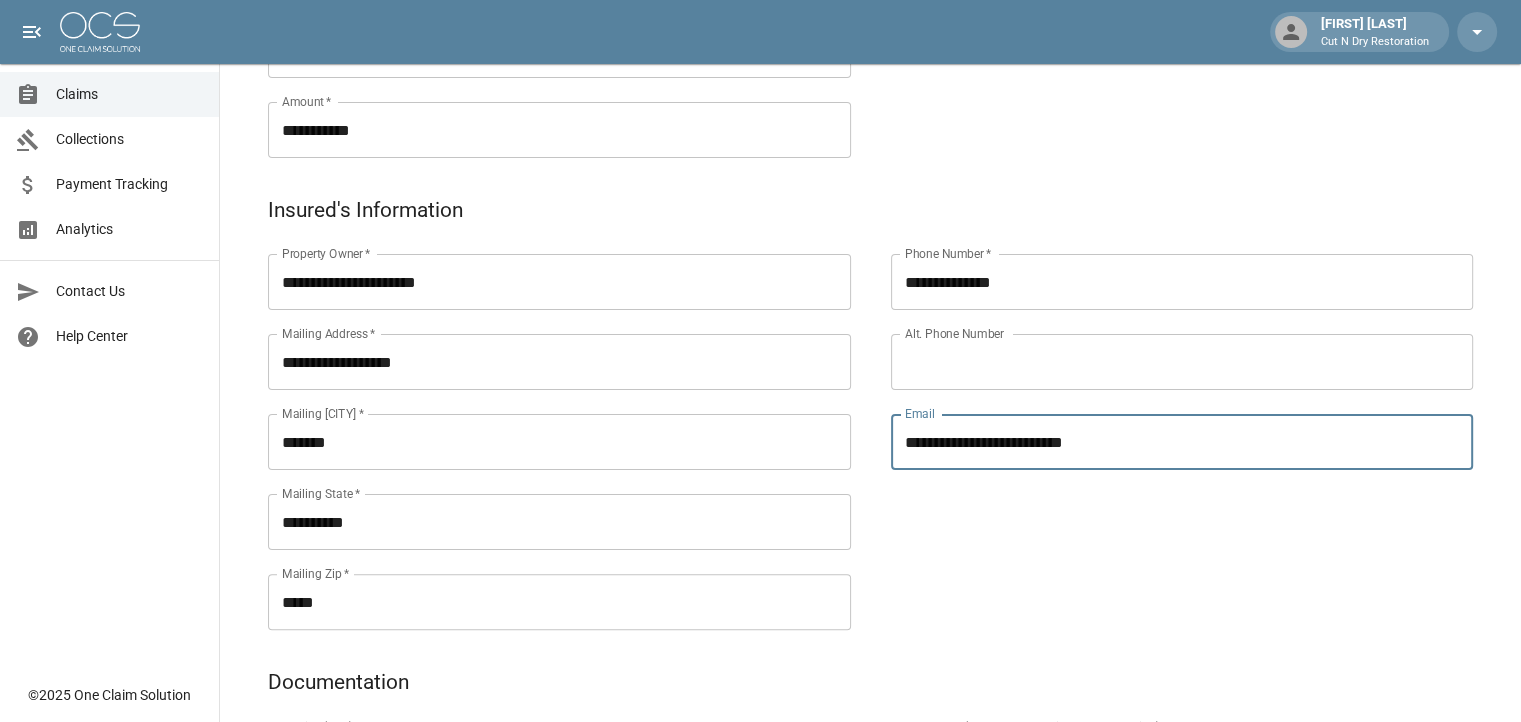 type on "**********" 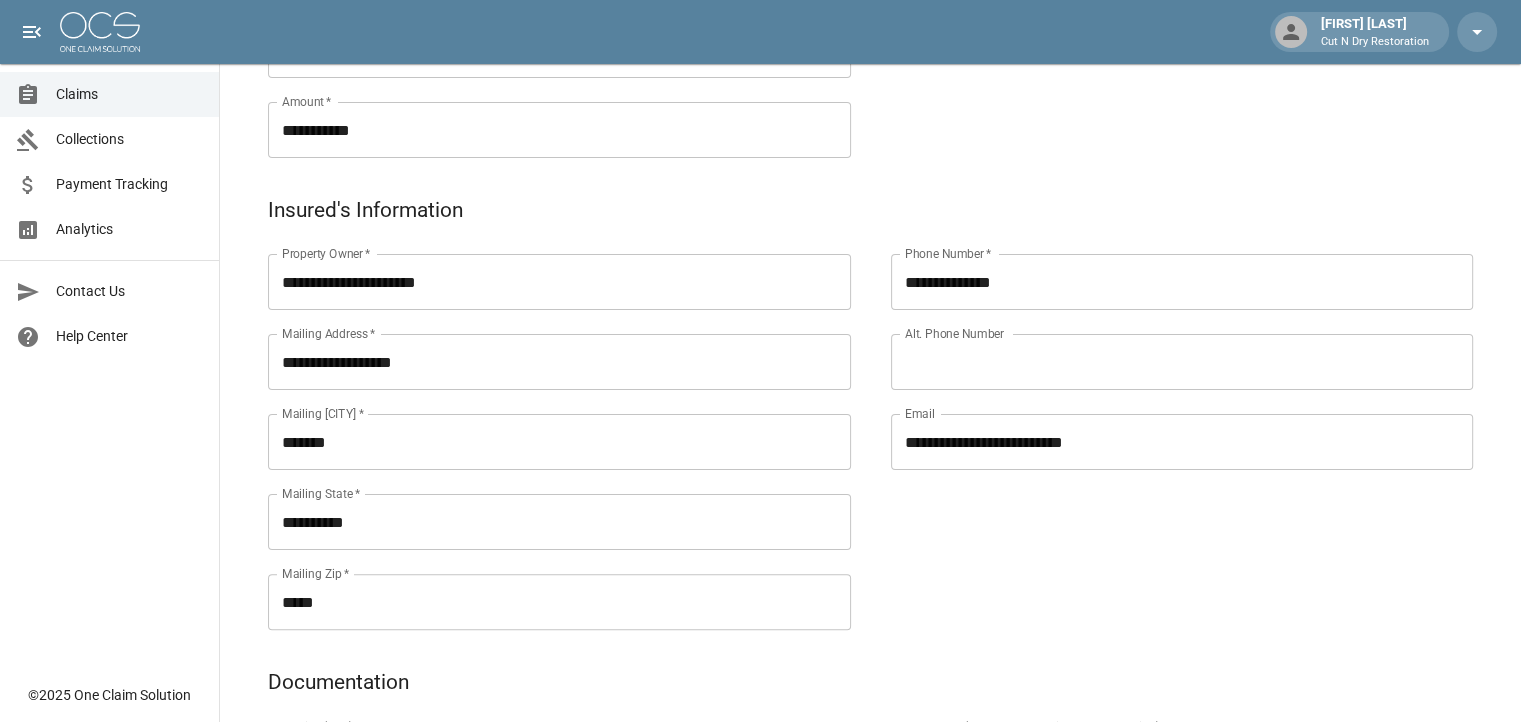 click on "**********" at bounding box center (1162, 418) 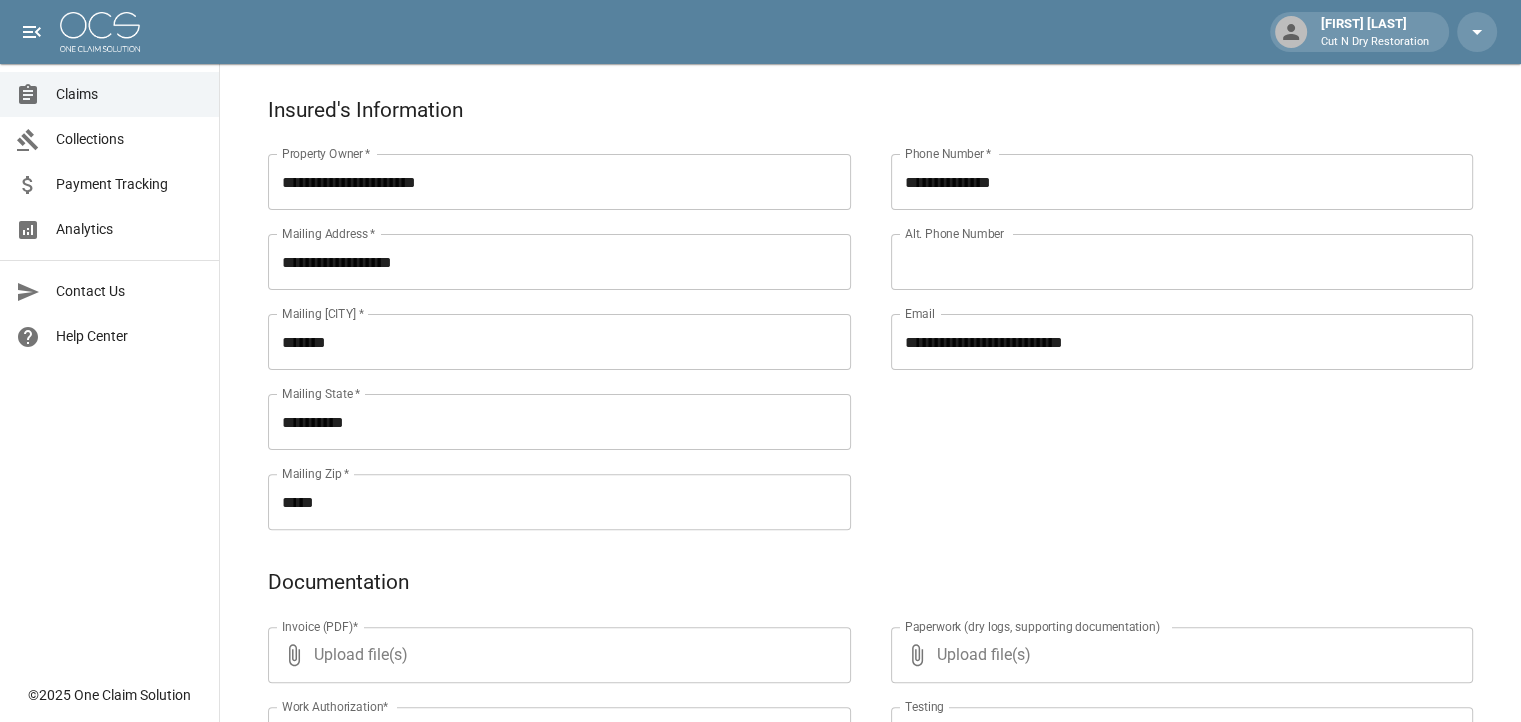 scroll, scrollTop: 700, scrollLeft: 0, axis: vertical 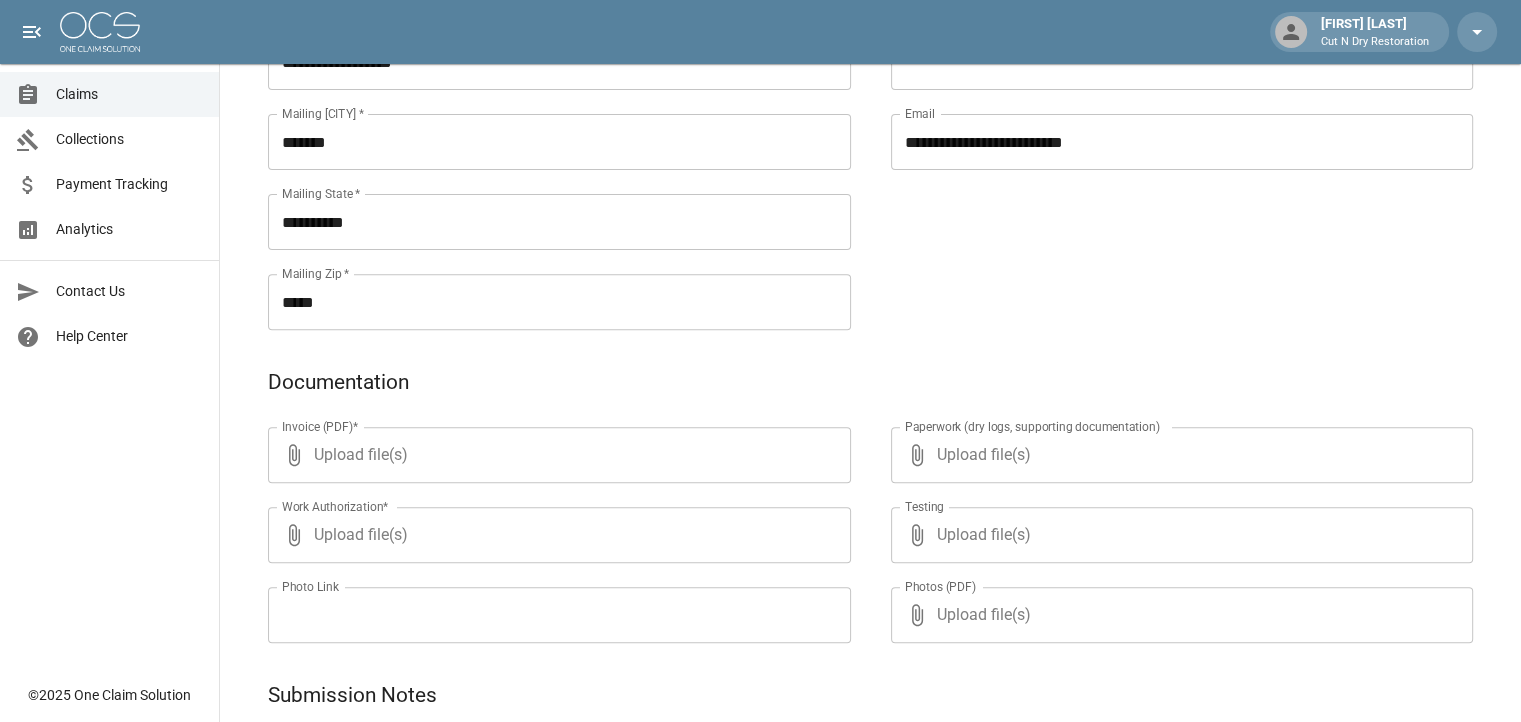 click on "Upload file(s)" at bounding box center [555, 455] 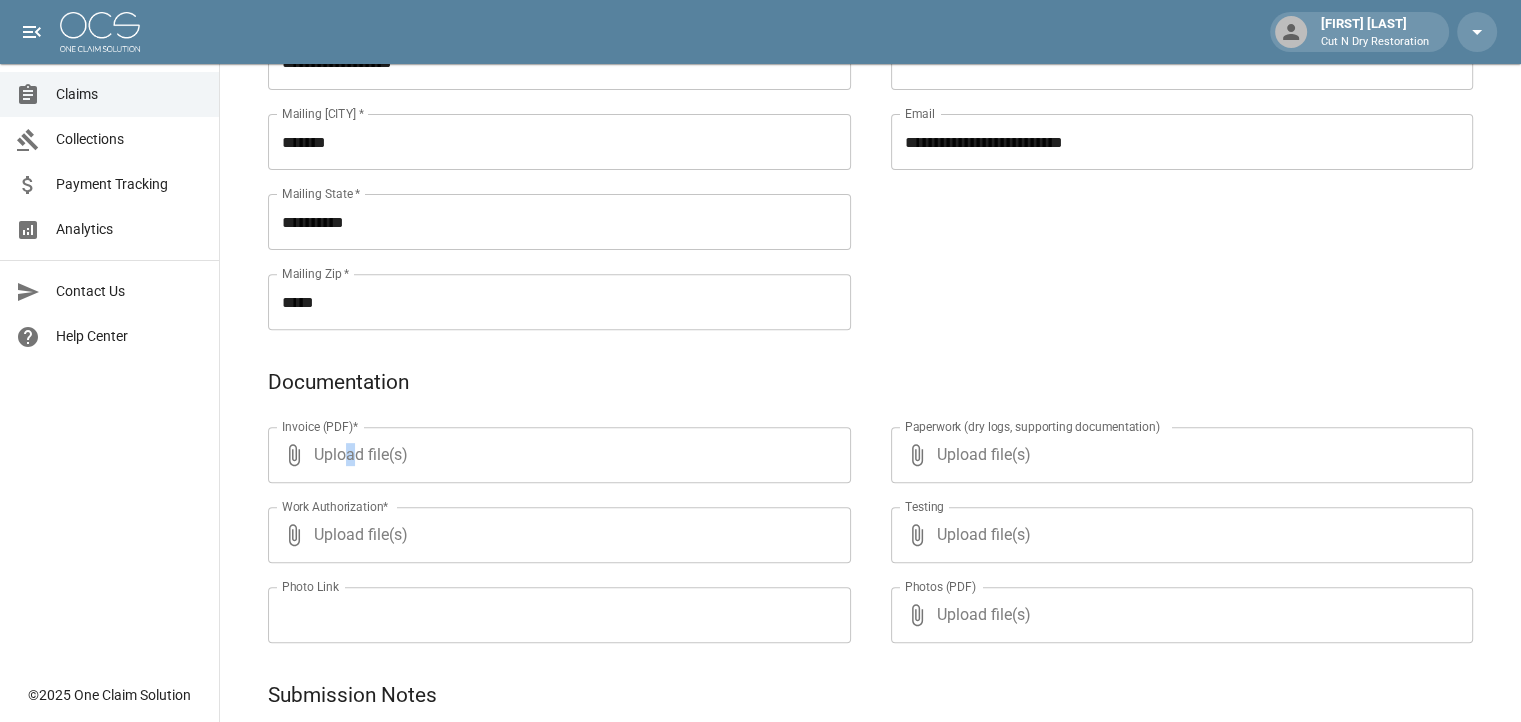 click on "Upload file(s)" at bounding box center (555, 455) 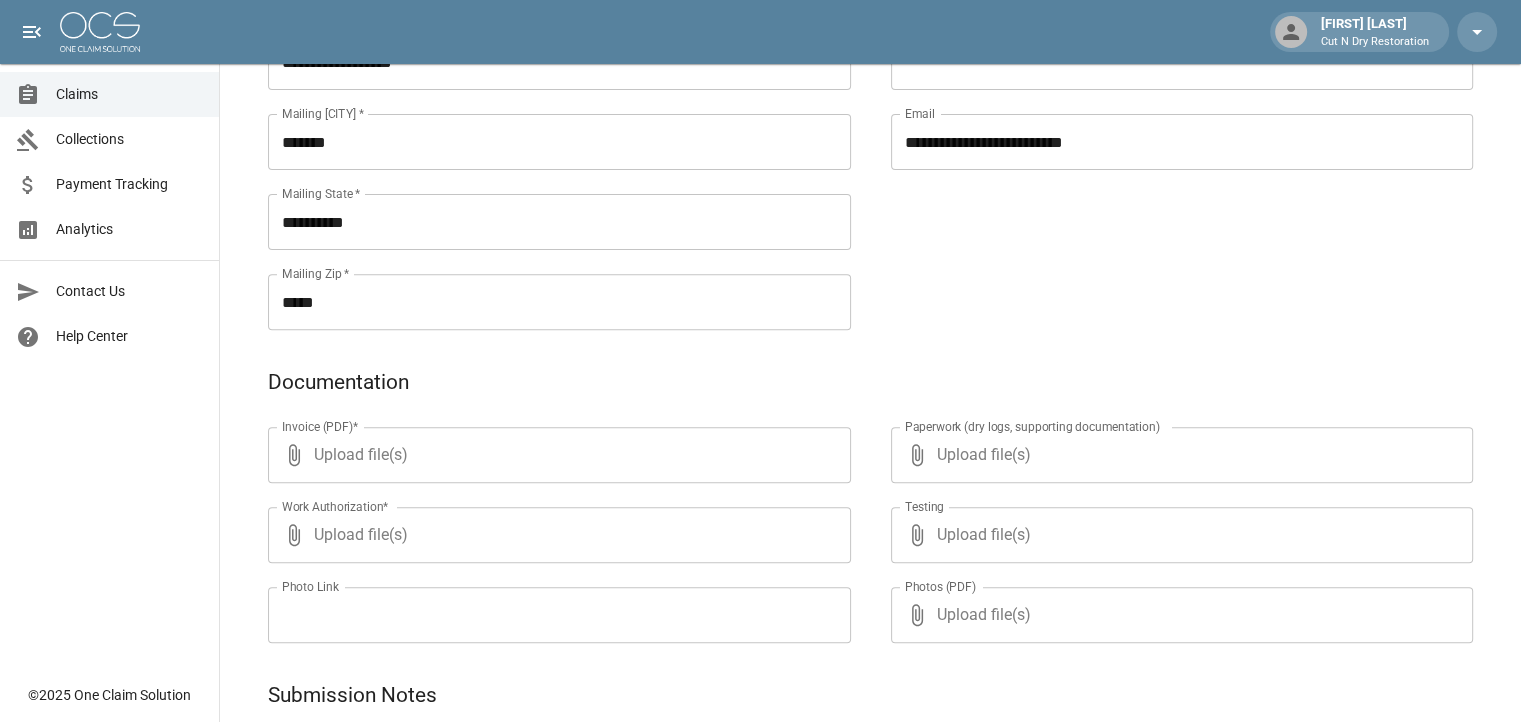type on "**********" 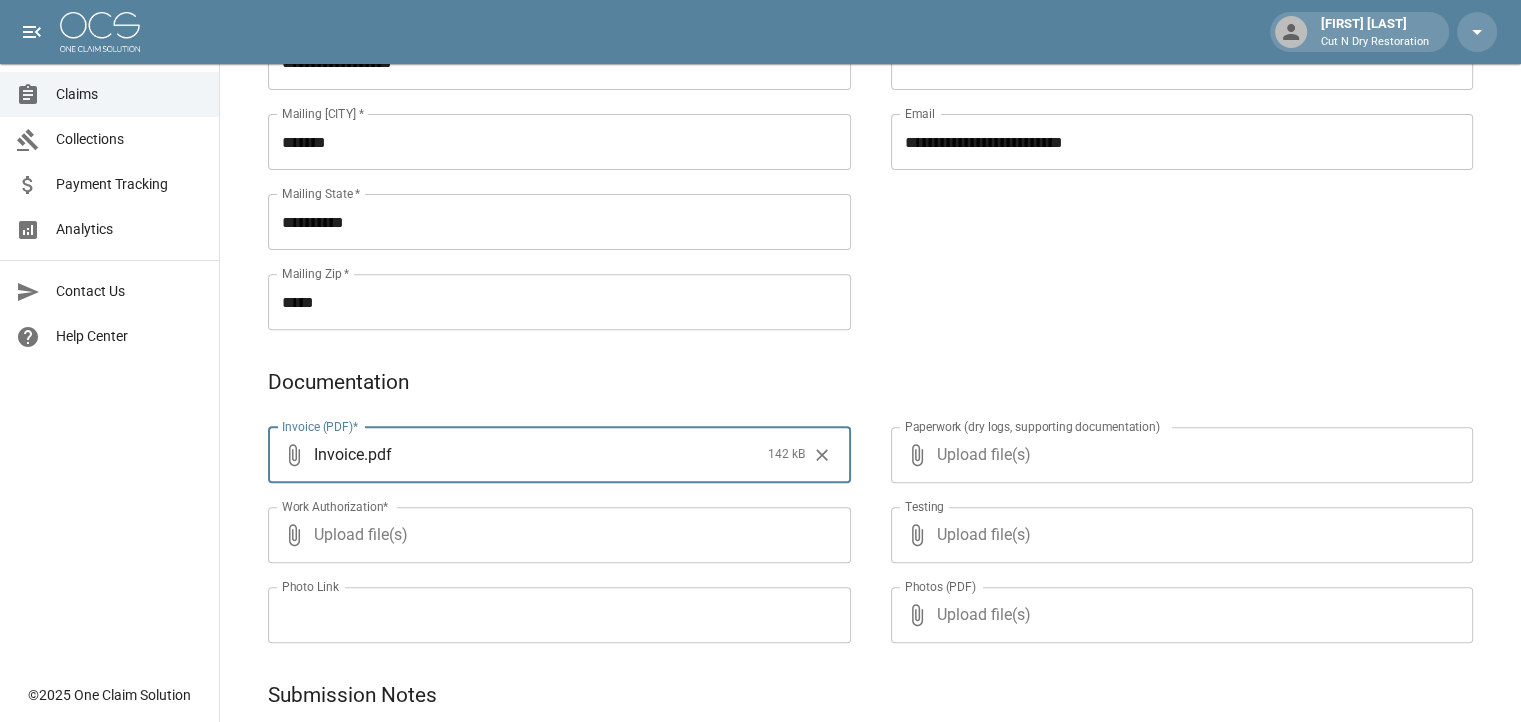click on "Upload file(s)" at bounding box center [555, 535] 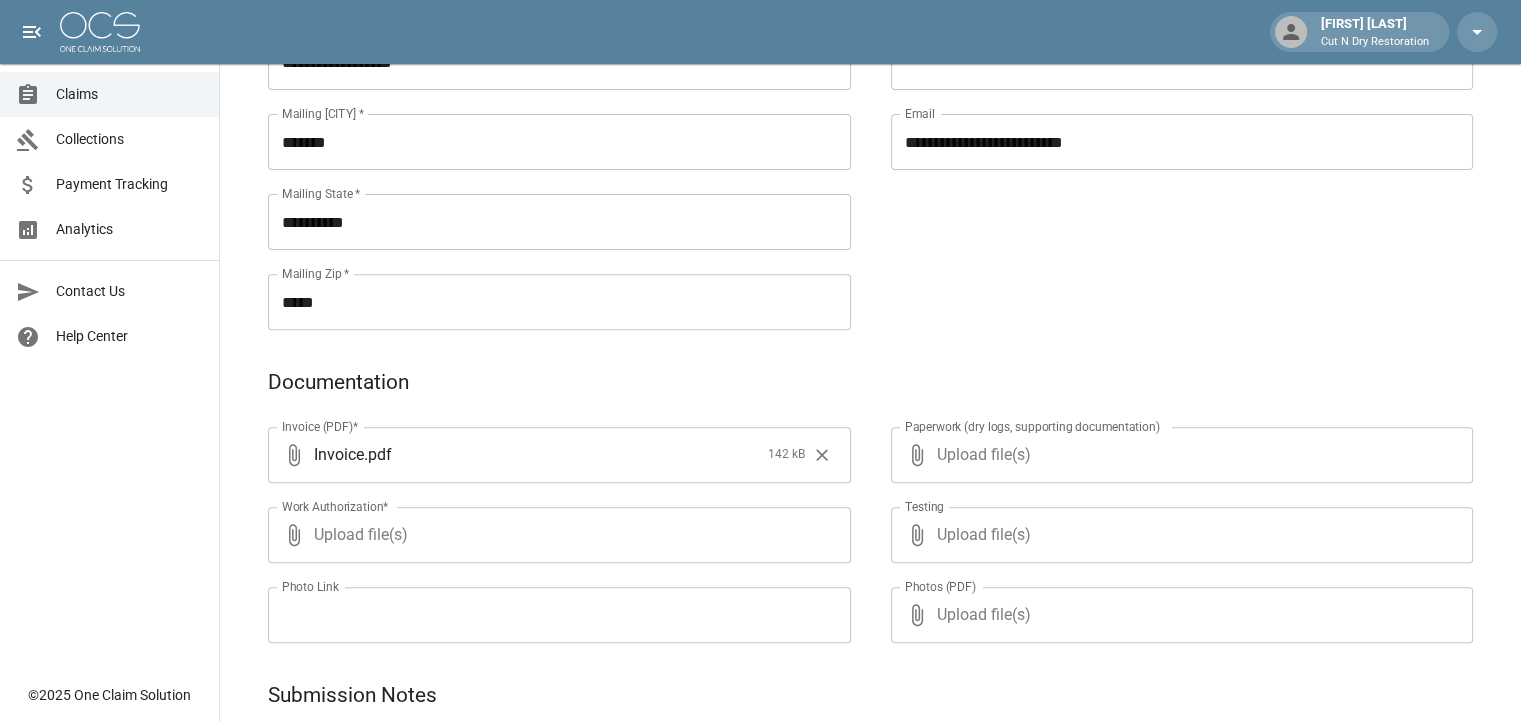 type on "**********" 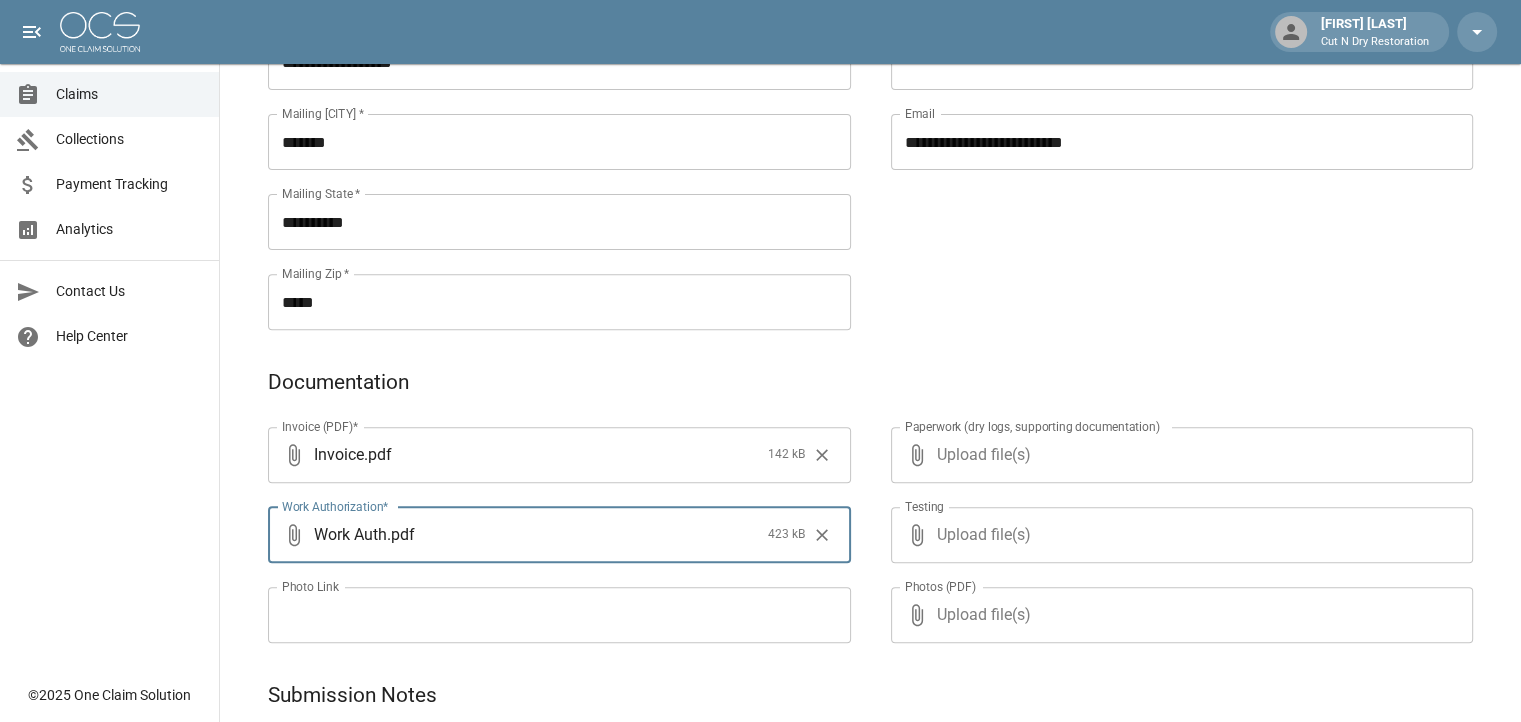 click on "Upload file(s)" at bounding box center (1178, 455) 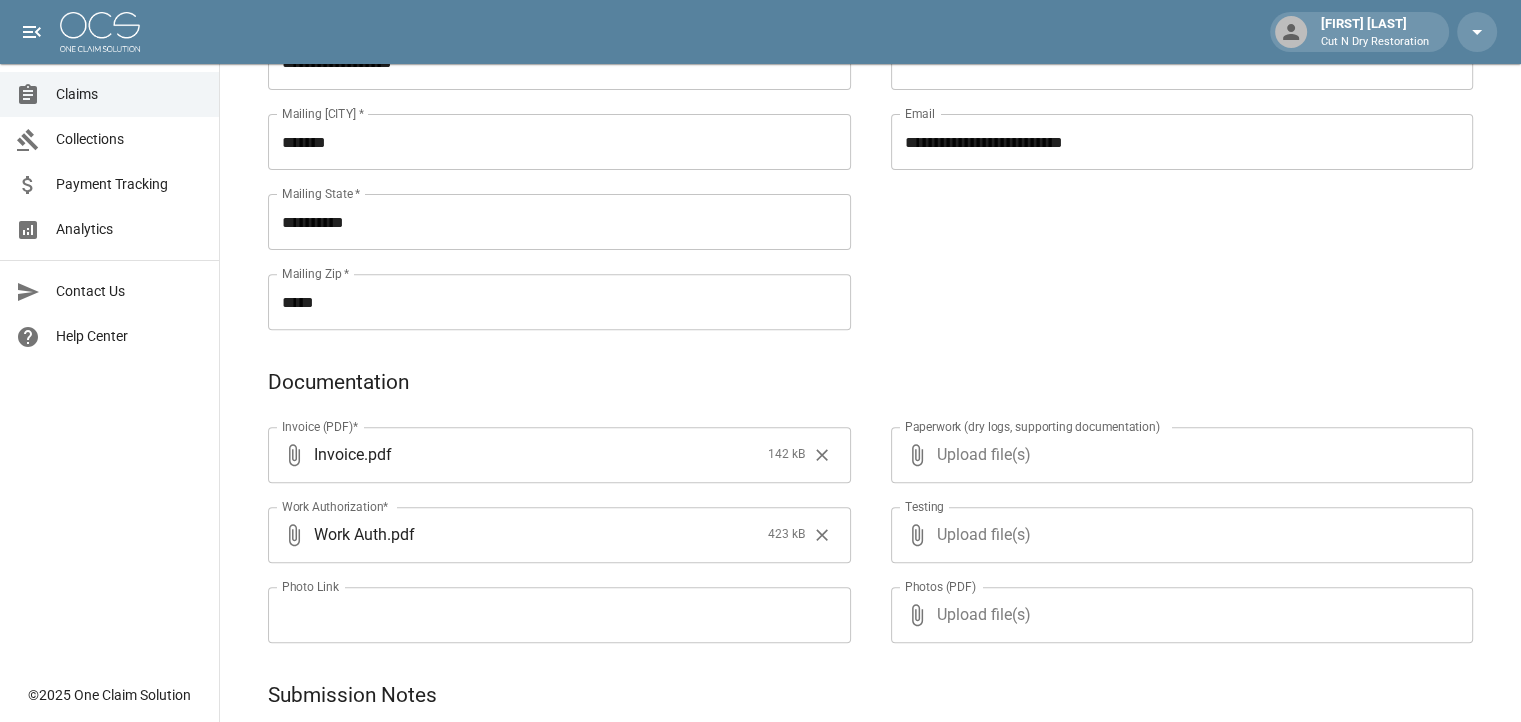 type on "**********" 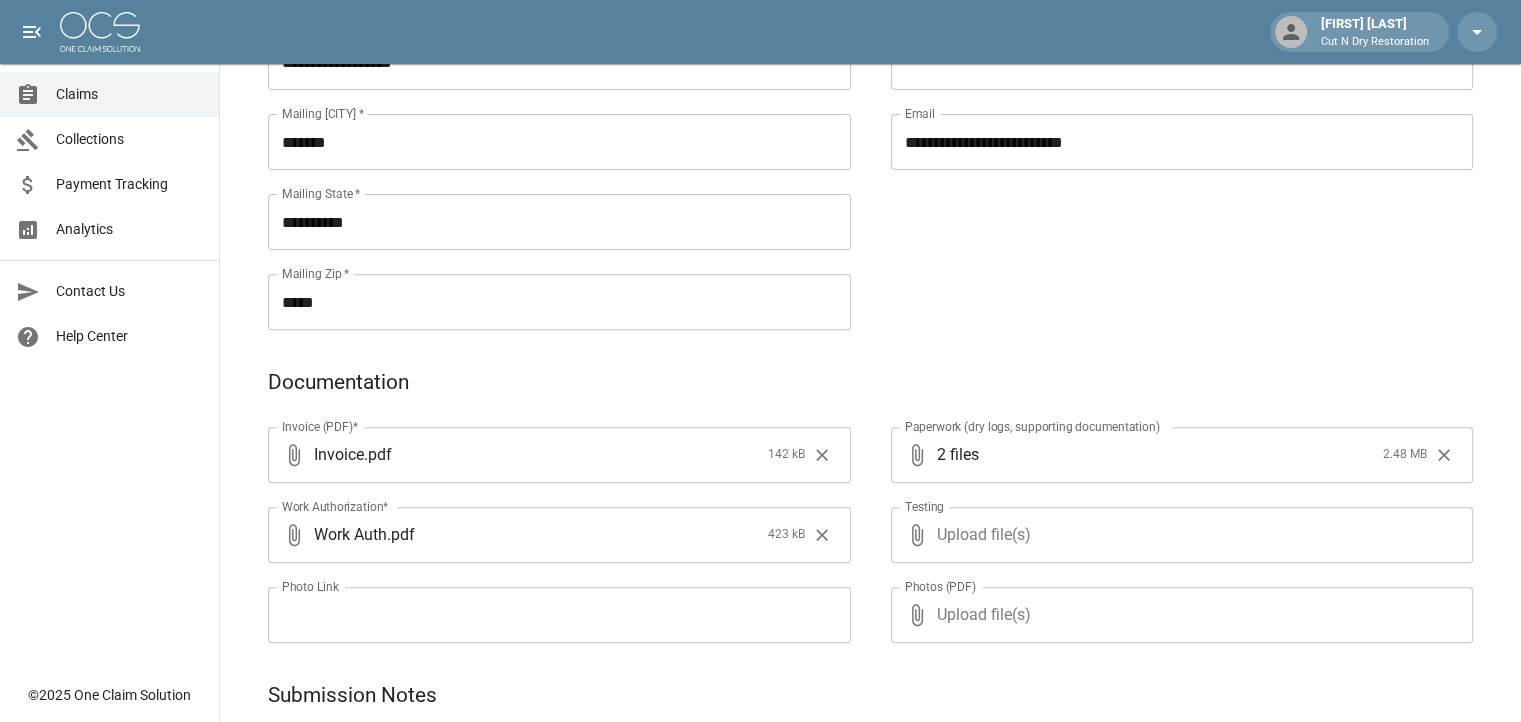 click on "Upload file(s)" at bounding box center [1178, 615] 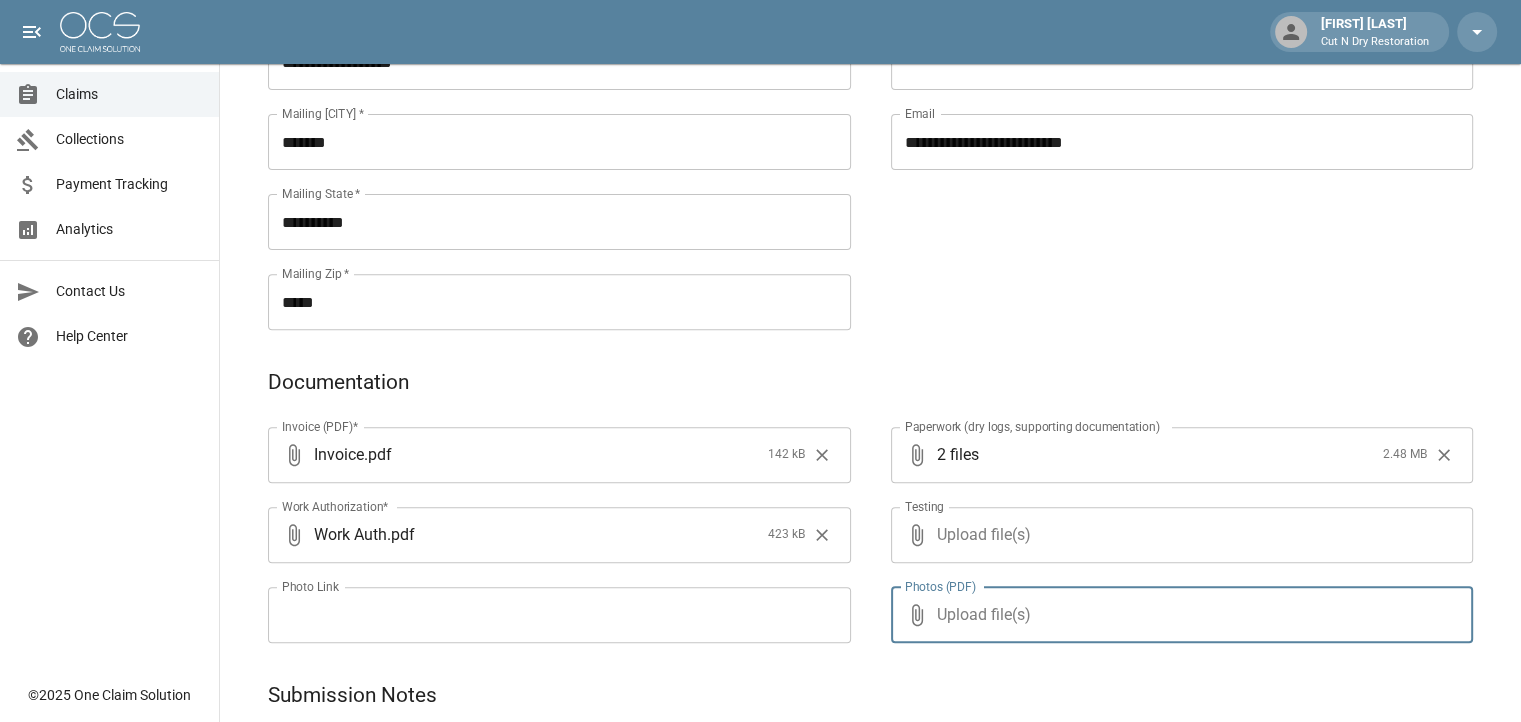 type on "**********" 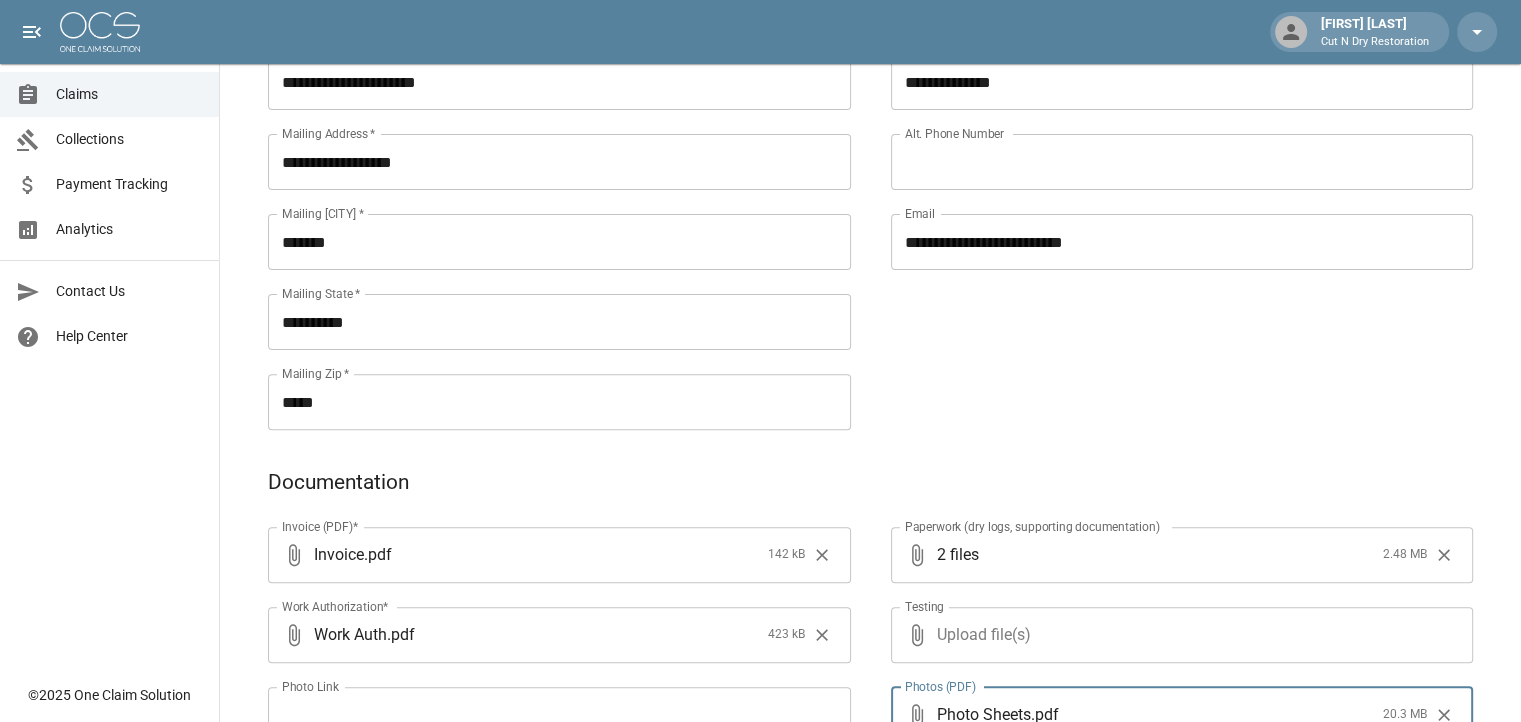 scroll, scrollTop: 949, scrollLeft: 0, axis: vertical 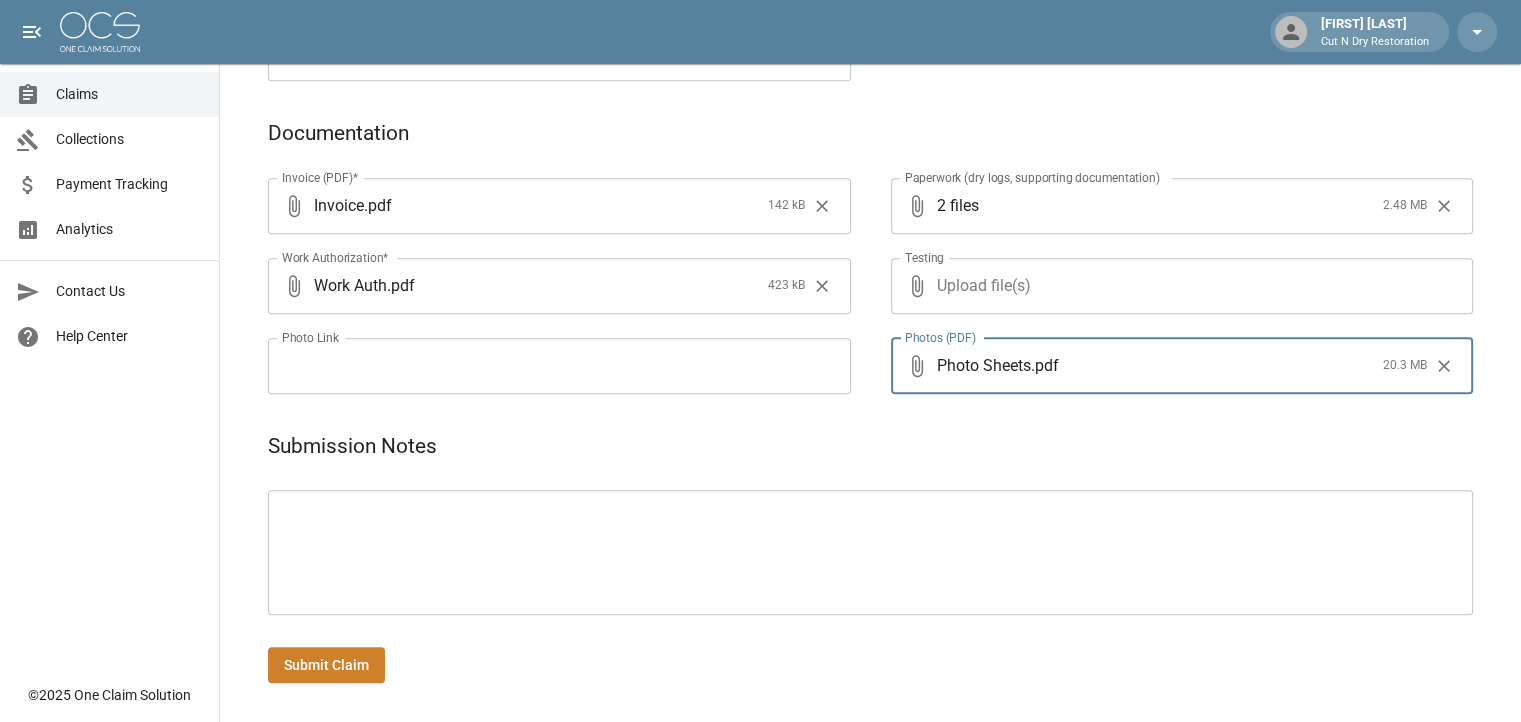 click at bounding box center (870, 552) 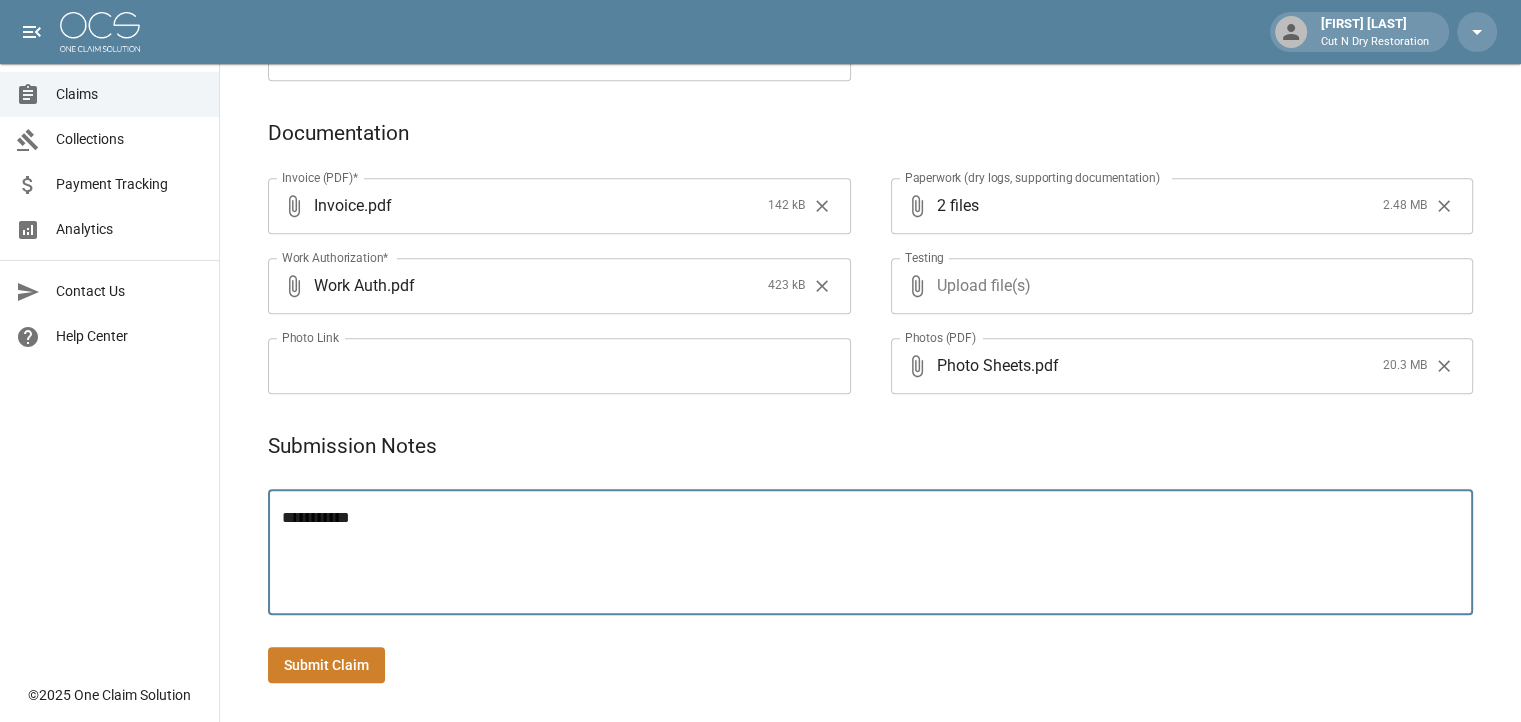 type on "**********" 